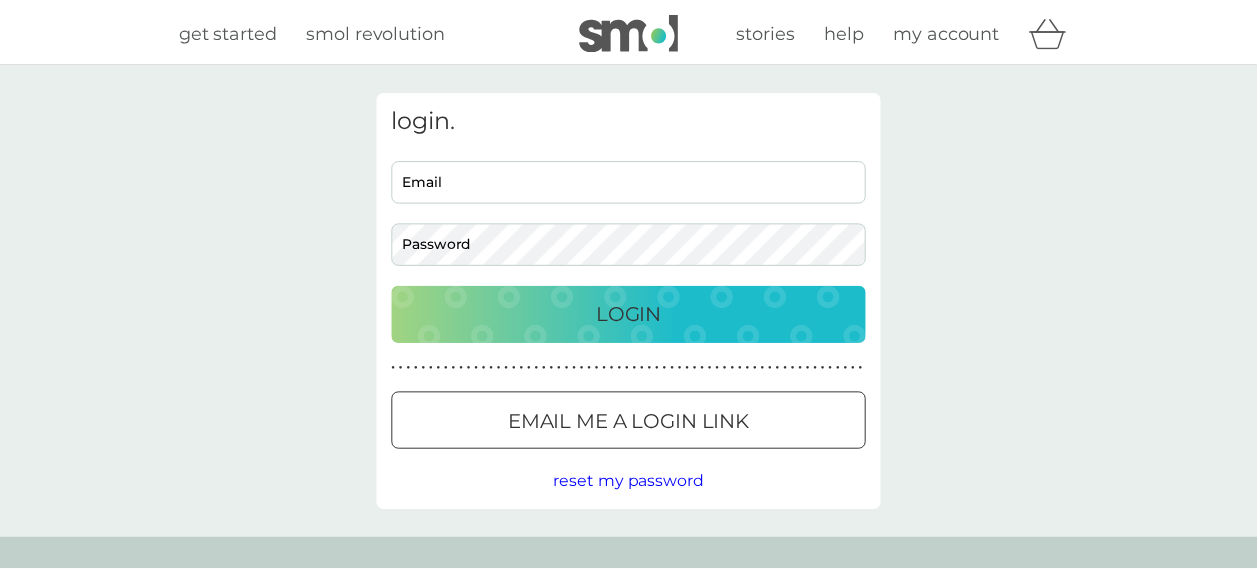 scroll, scrollTop: 0, scrollLeft: 0, axis: both 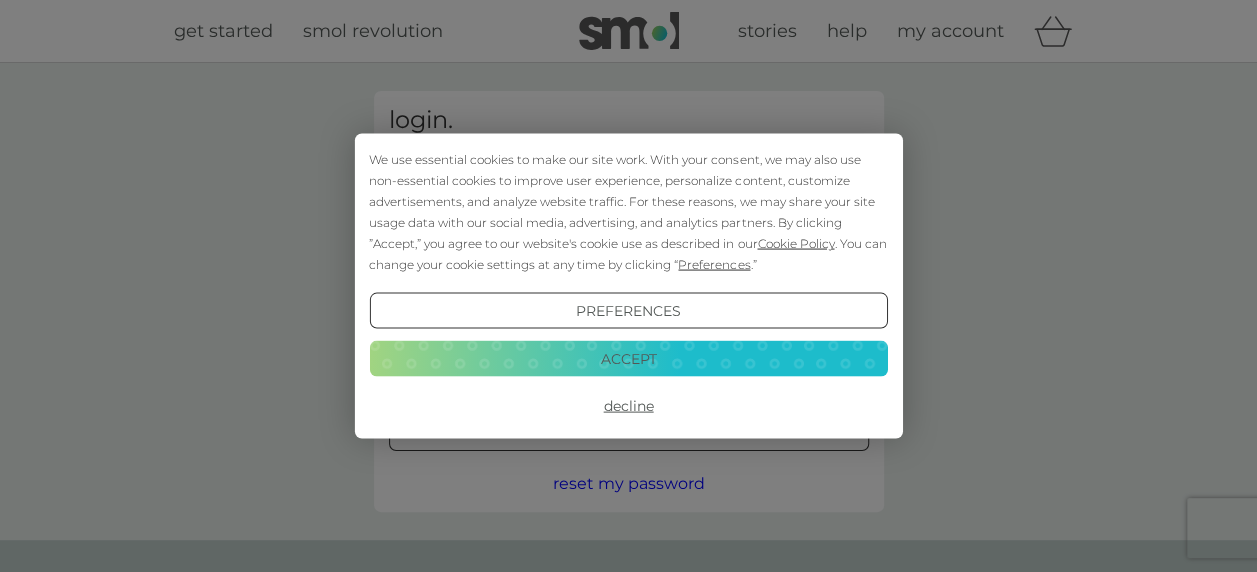click on "Decline" at bounding box center [628, 406] 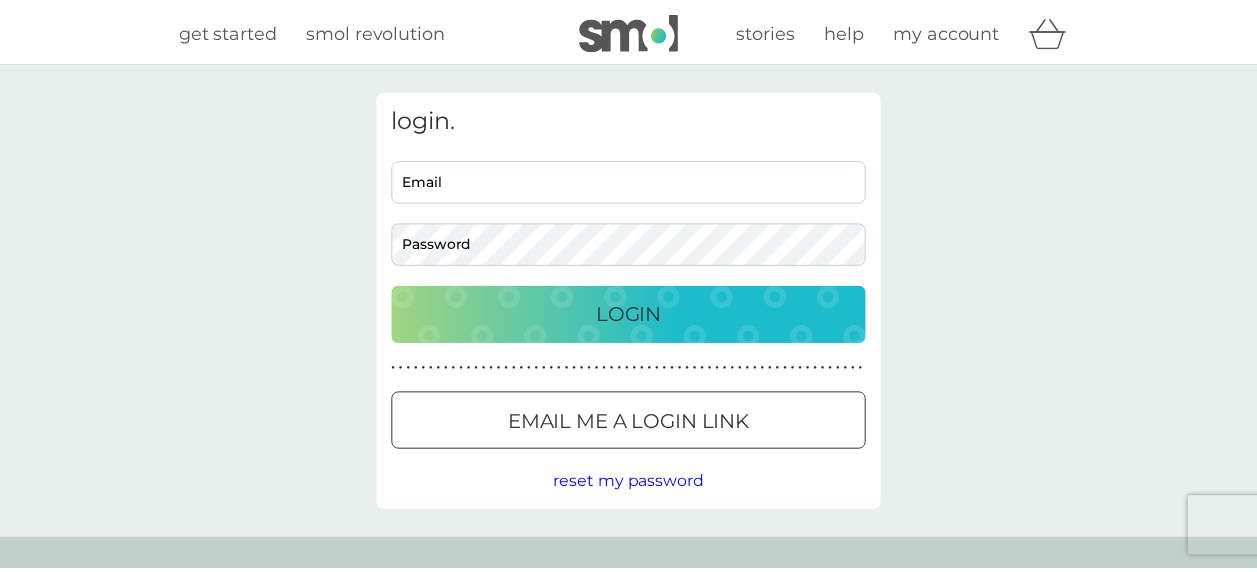 scroll, scrollTop: 0, scrollLeft: 0, axis: both 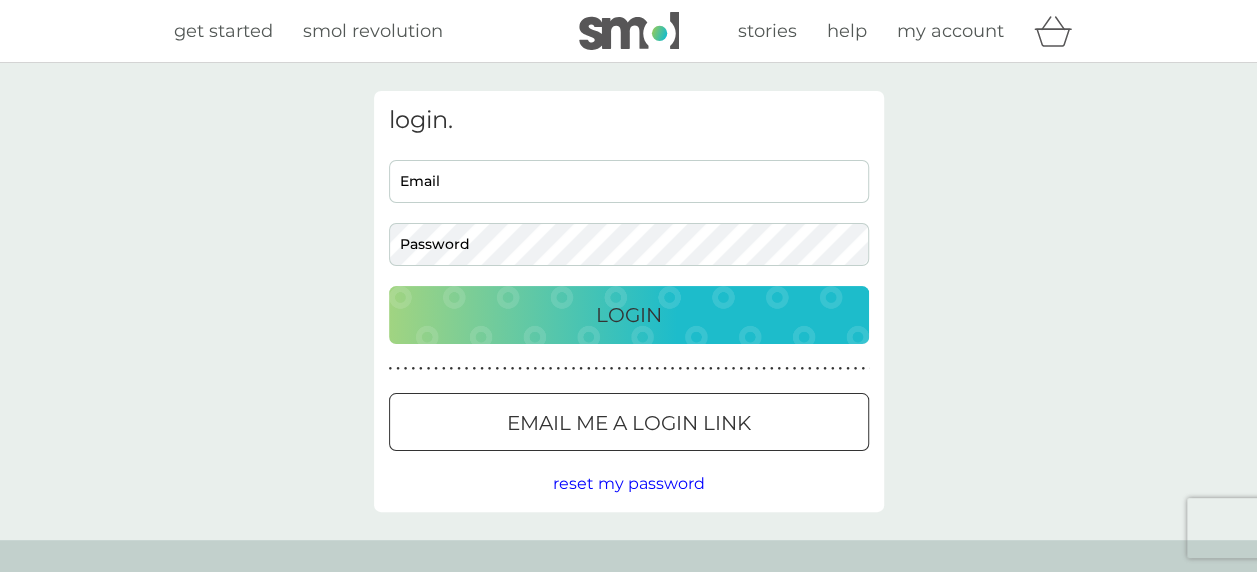 click on "Email" at bounding box center [629, 181] 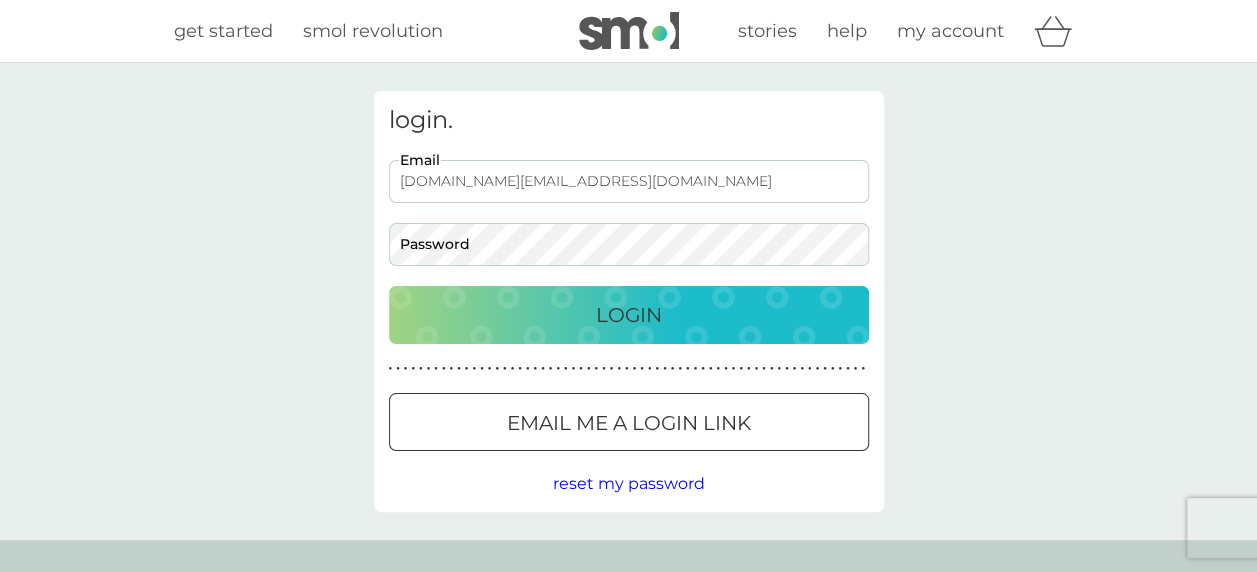 type on "lyrose72.lr@gmail.com" 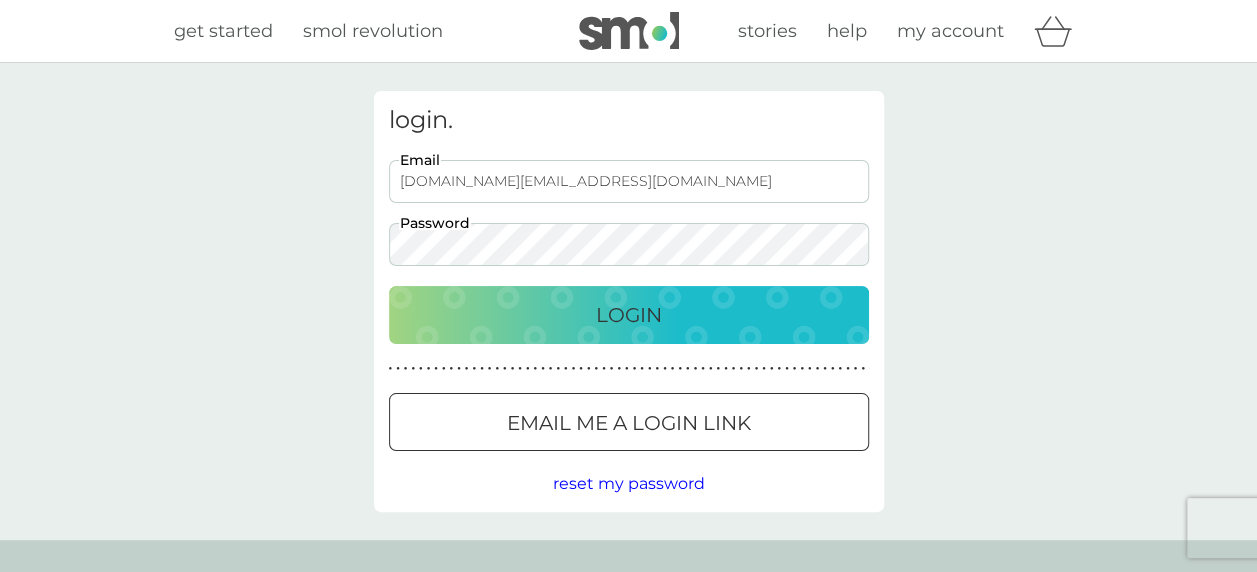 click on "Login" at bounding box center [629, 315] 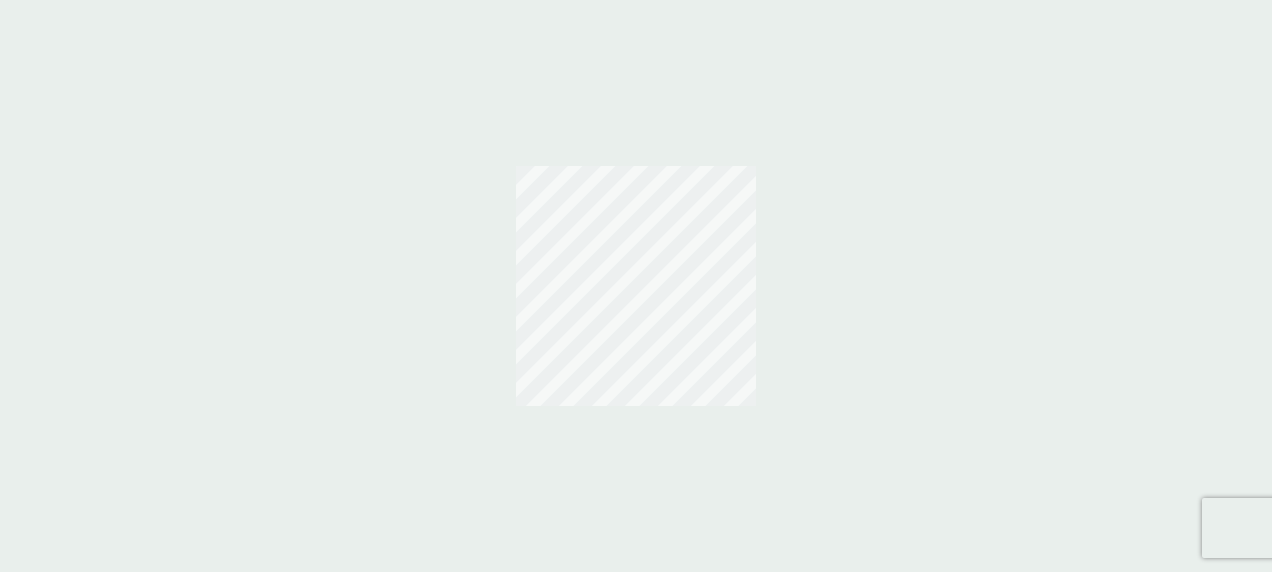 scroll, scrollTop: 0, scrollLeft: 0, axis: both 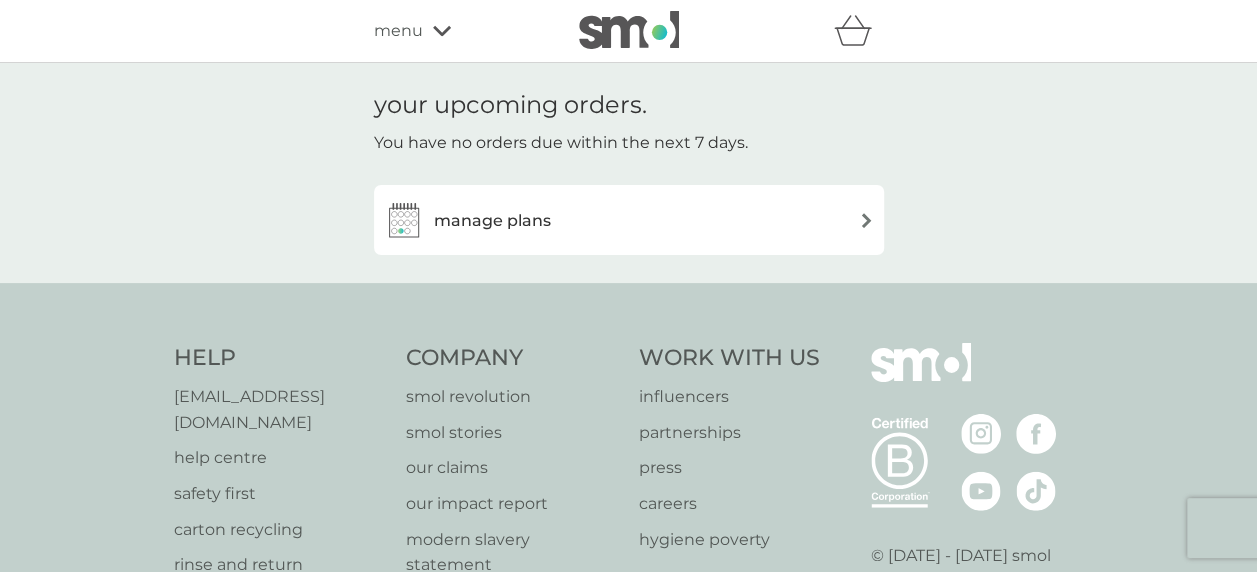 click on "manage plans" at bounding box center [492, 221] 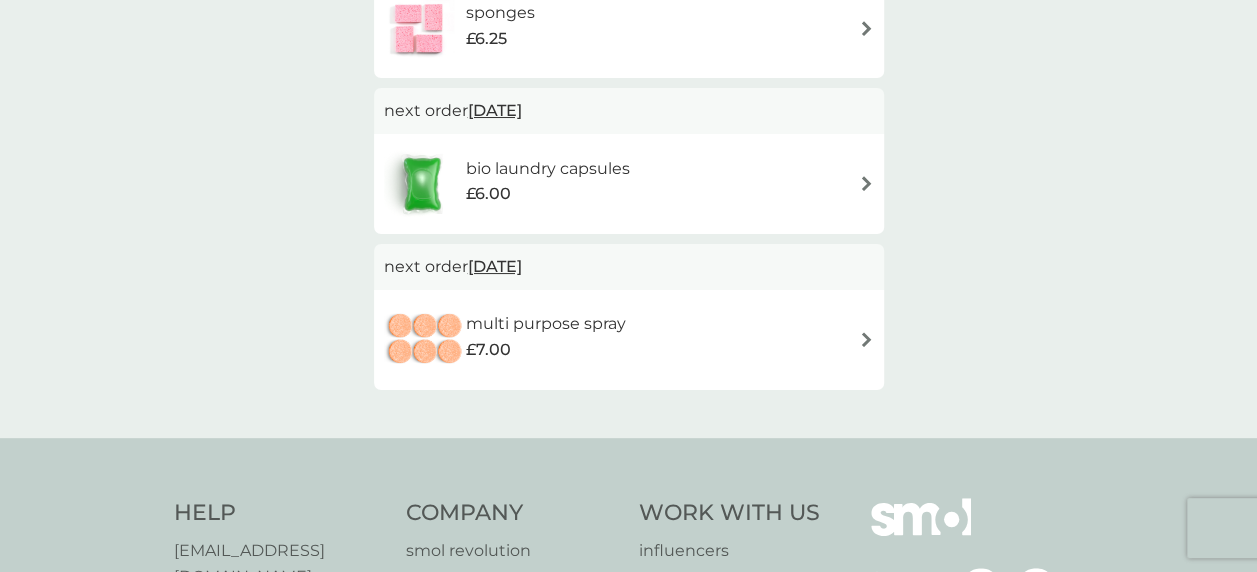 scroll, scrollTop: 642, scrollLeft: 0, axis: vertical 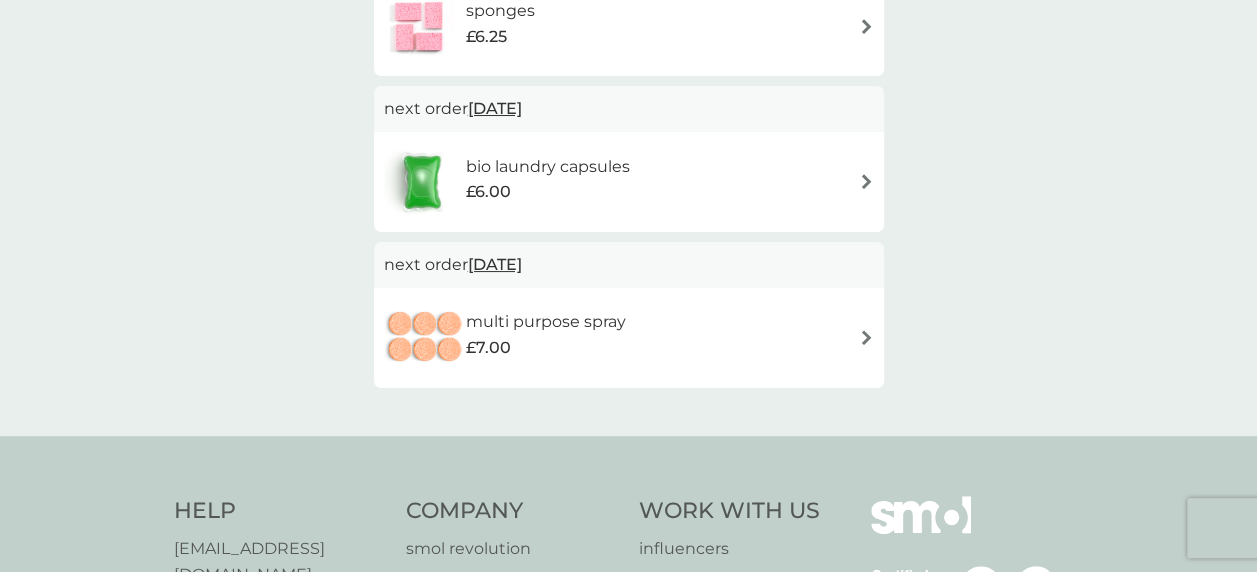 click on "multi purpose spray £7.00" at bounding box center (629, 338) 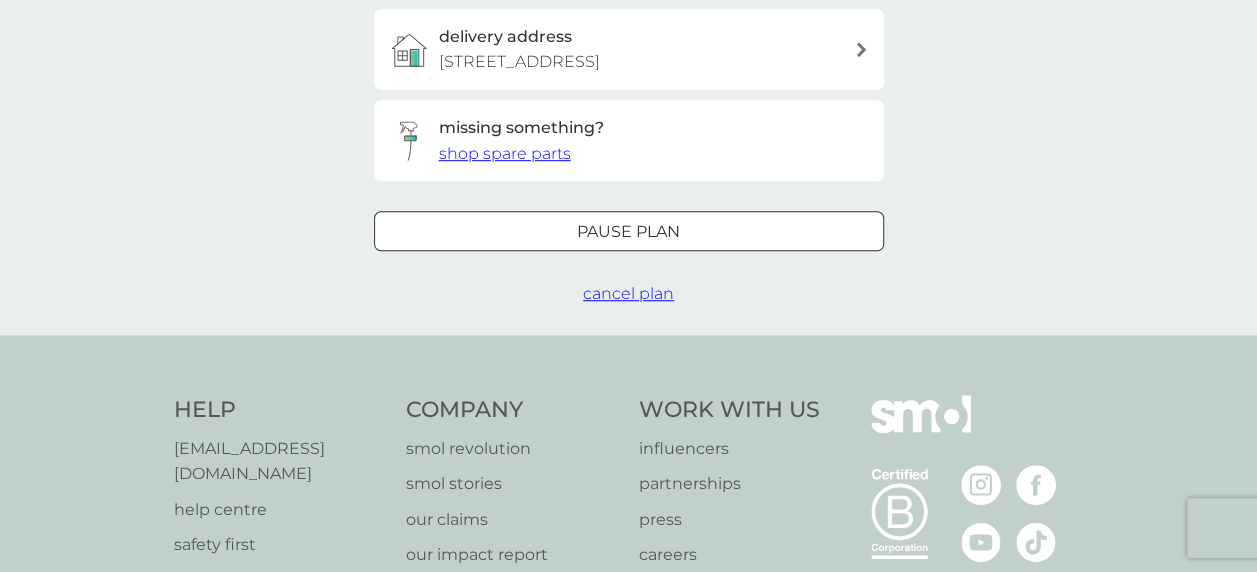 scroll, scrollTop: 598, scrollLeft: 0, axis: vertical 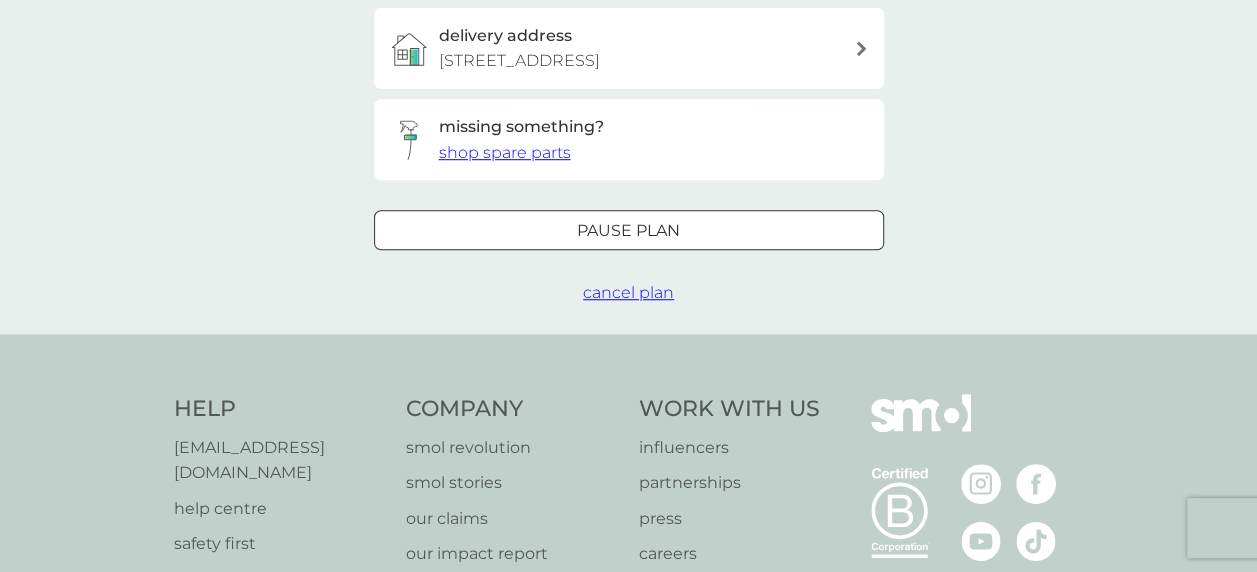 click on "cancel plan" at bounding box center (628, 292) 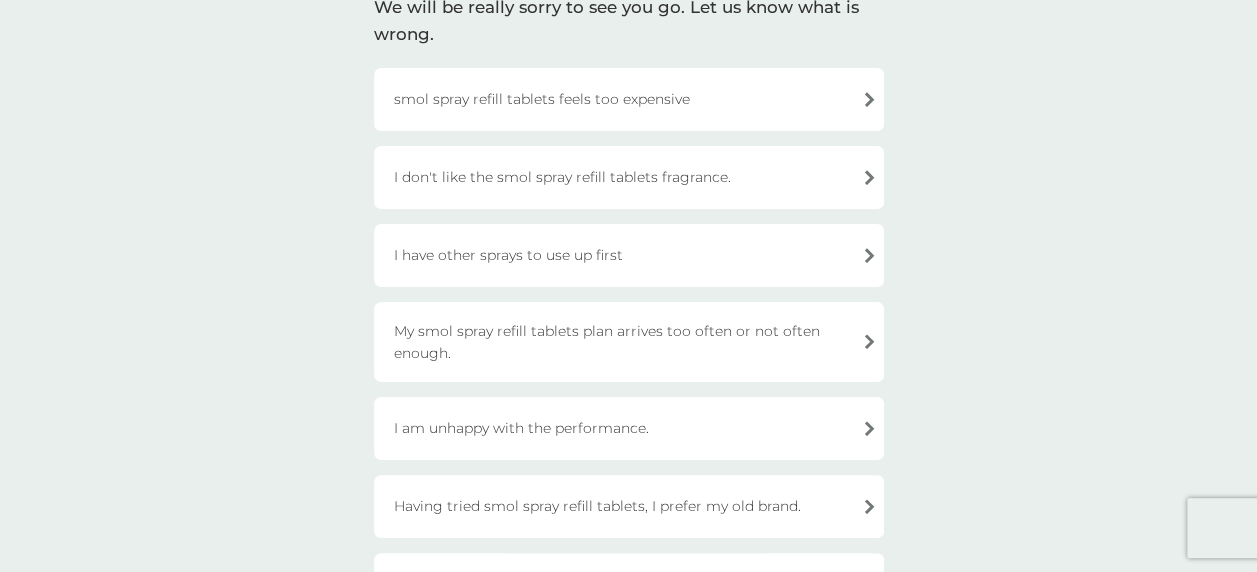 scroll, scrollTop: 168, scrollLeft: 0, axis: vertical 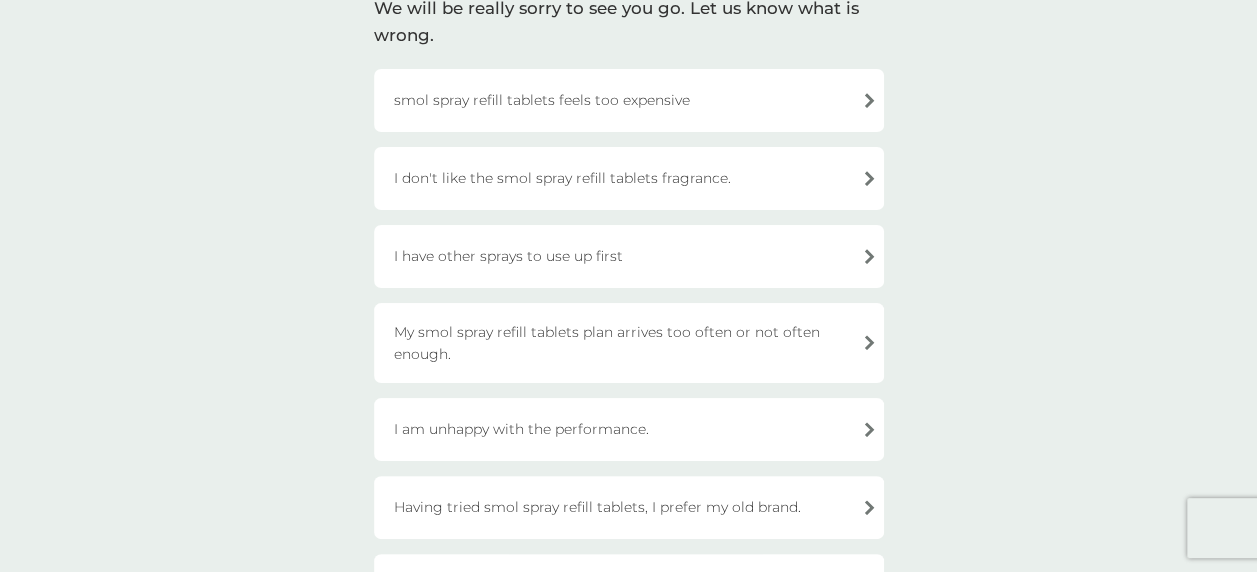 click on "I have other sprays to use up first" at bounding box center (629, 256) 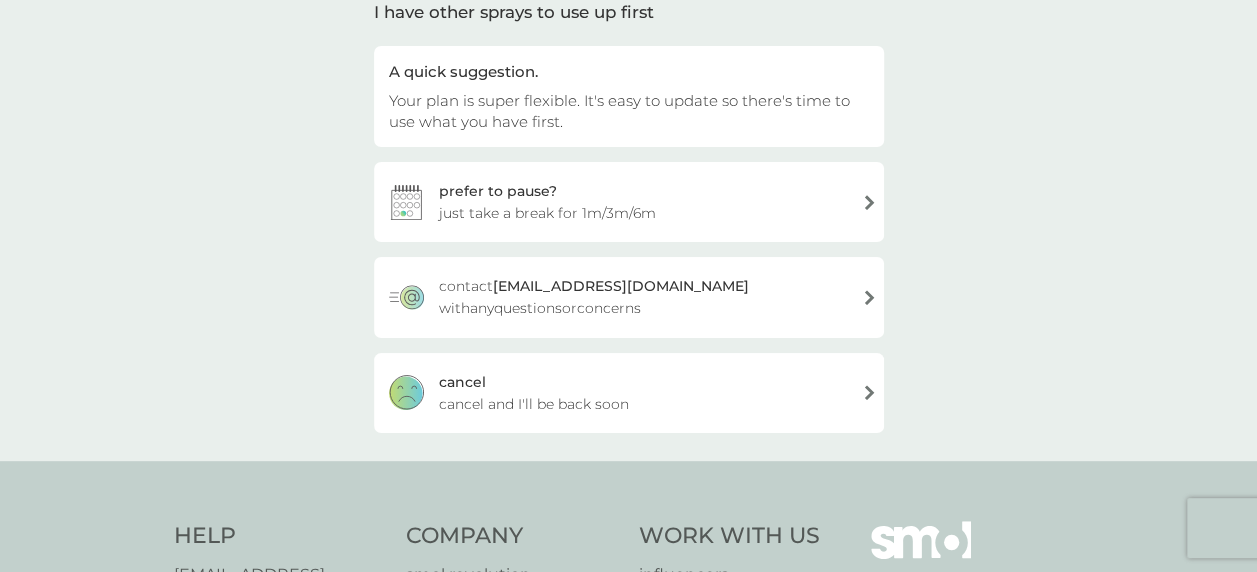 click on "cancel cancel and I'll be back soon" at bounding box center (629, 393) 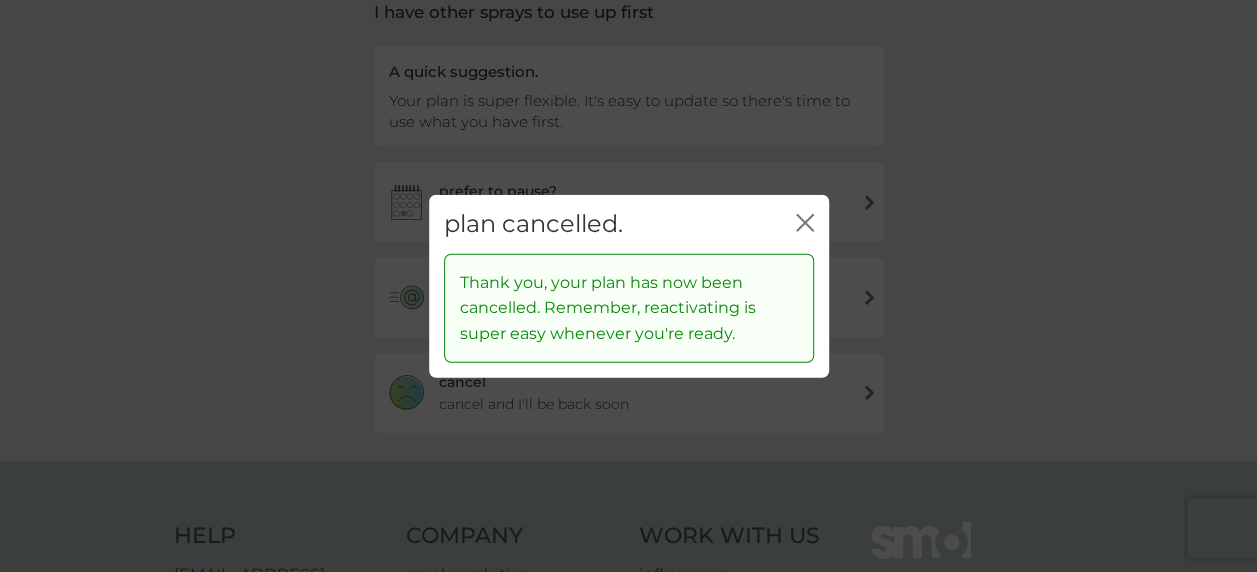 click 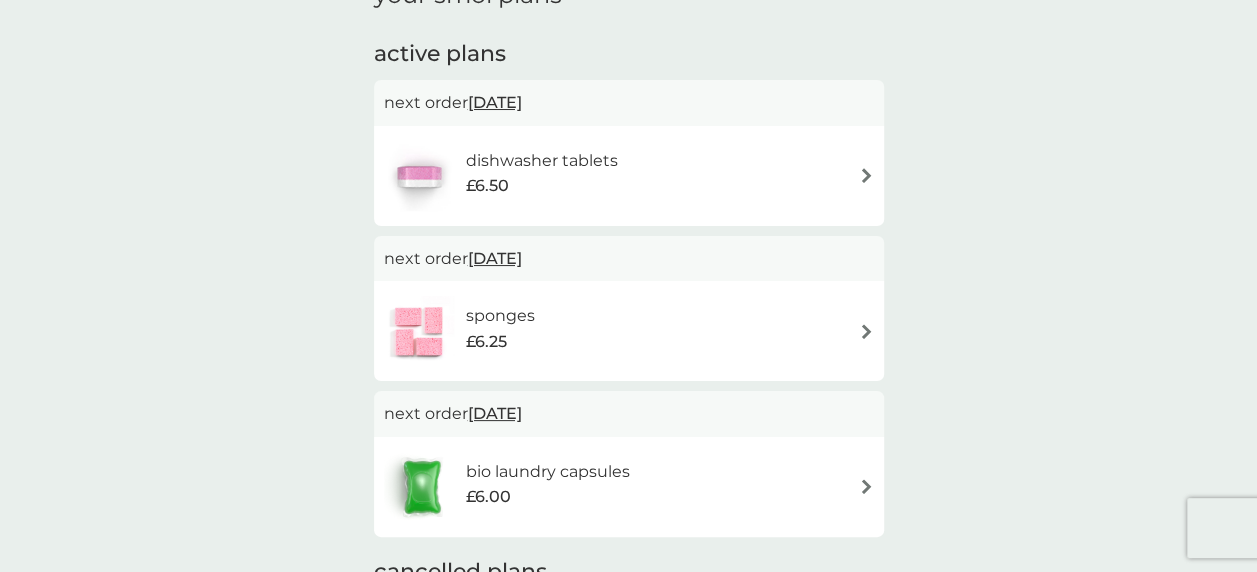 scroll, scrollTop: 343, scrollLeft: 0, axis: vertical 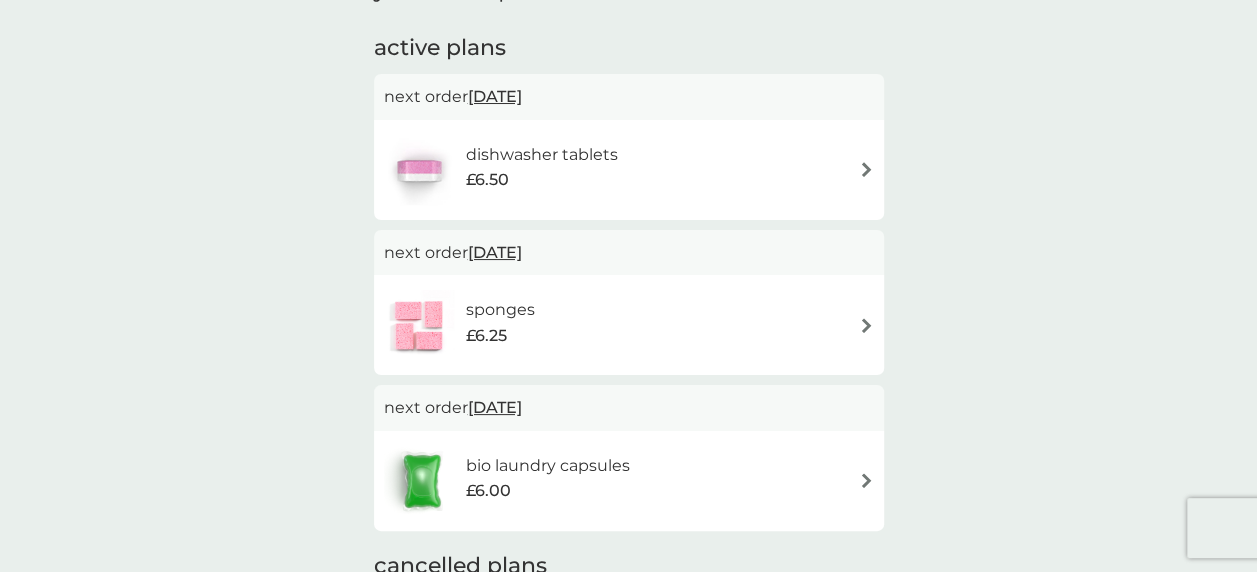 click on "£6.25" at bounding box center [485, 336] 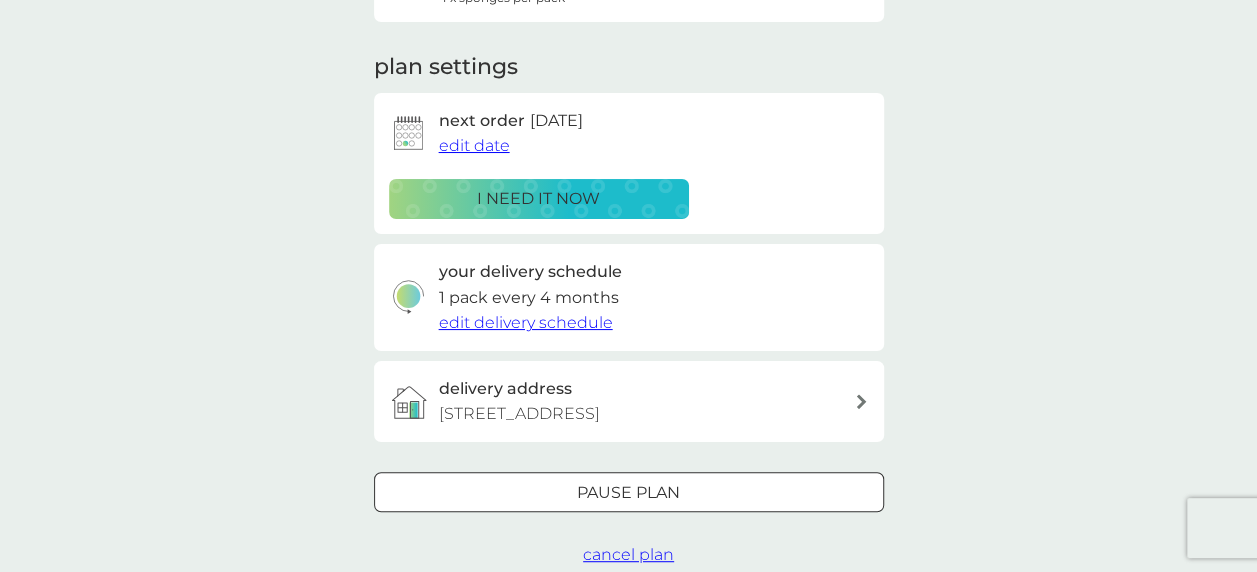 scroll, scrollTop: 244, scrollLeft: 0, axis: vertical 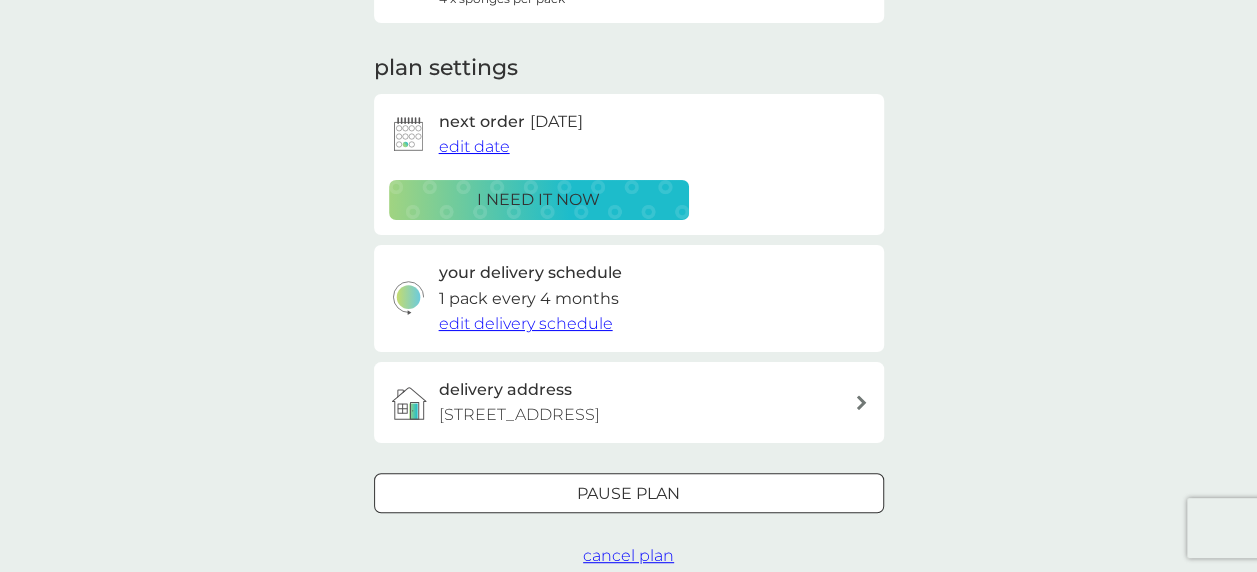 click on "edit delivery schedule" at bounding box center [526, 323] 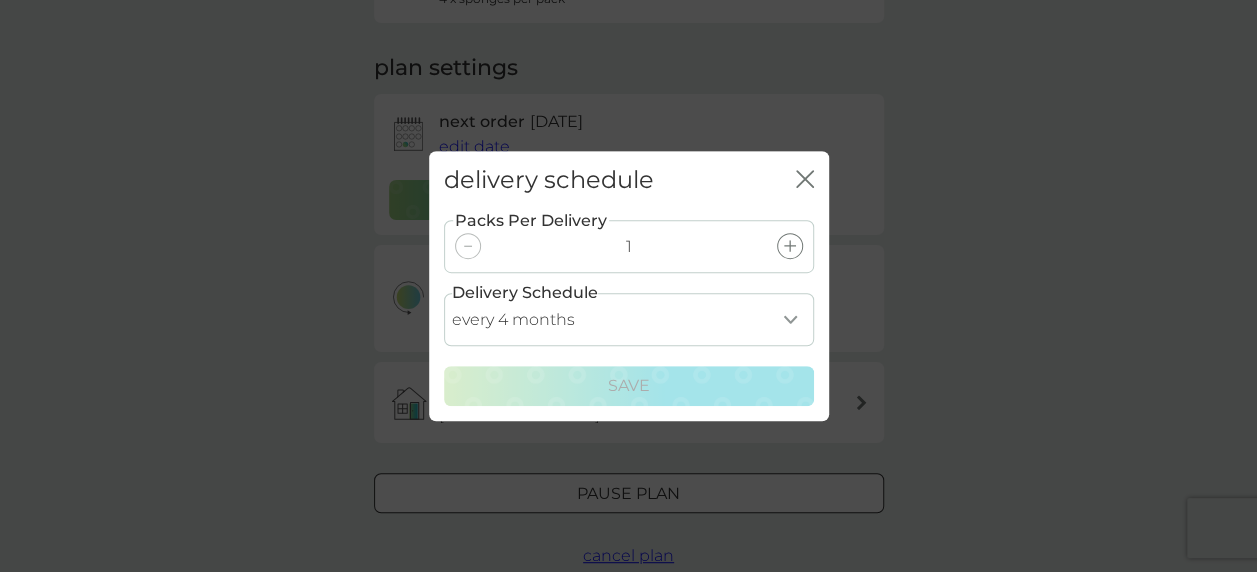 click on "every 1 month every 2 months every 3 months every 4 months every 5 months every 6 months every 7 months" at bounding box center (629, 319) 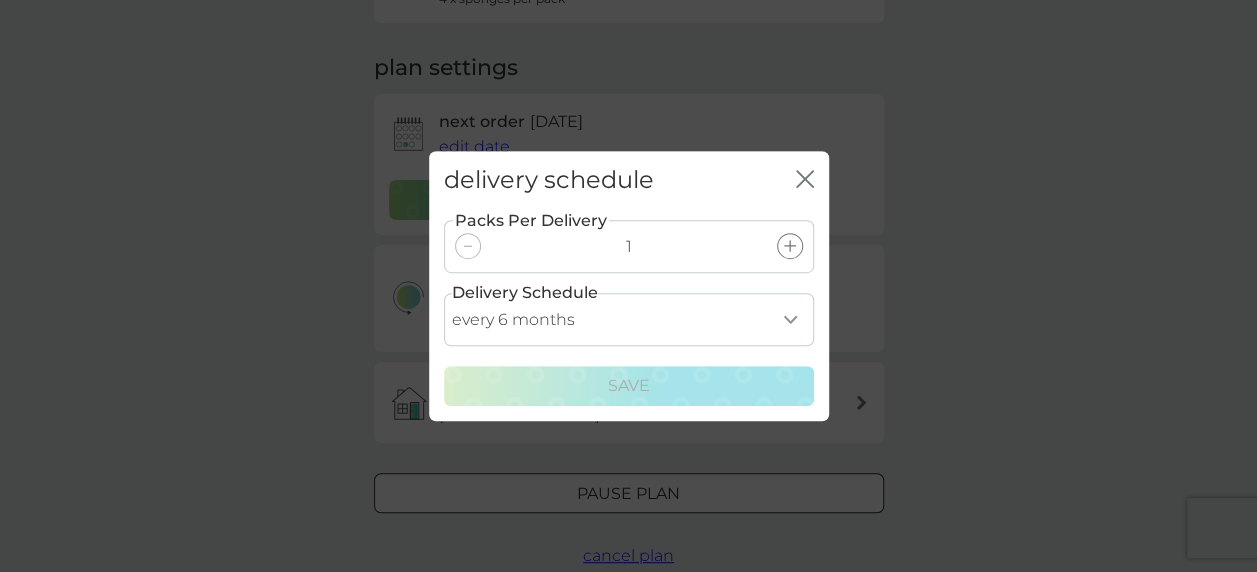 click on "every 1 month every 2 months every 3 months every 4 months every 5 months every 6 months every 7 months" at bounding box center [629, 319] 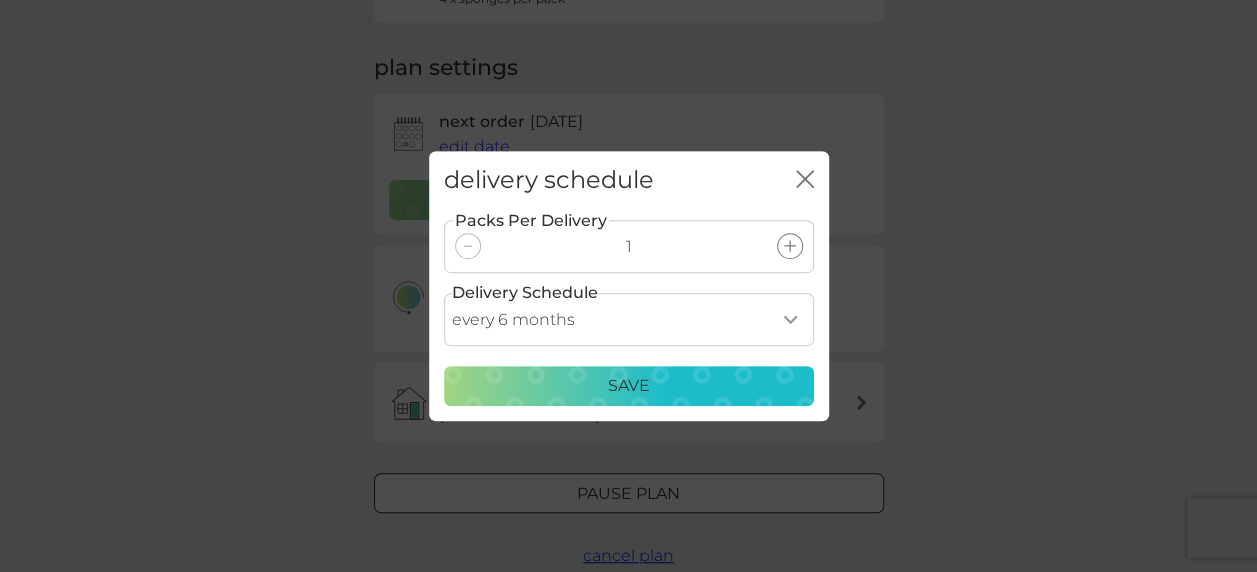 click on "Save" at bounding box center [629, 386] 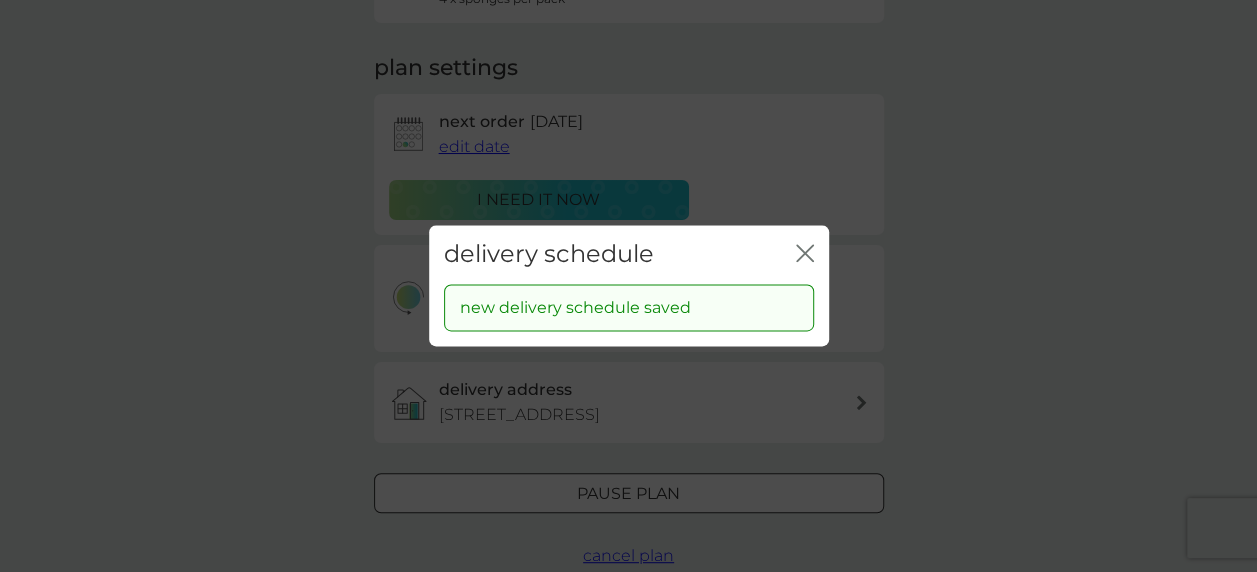 click on "close" 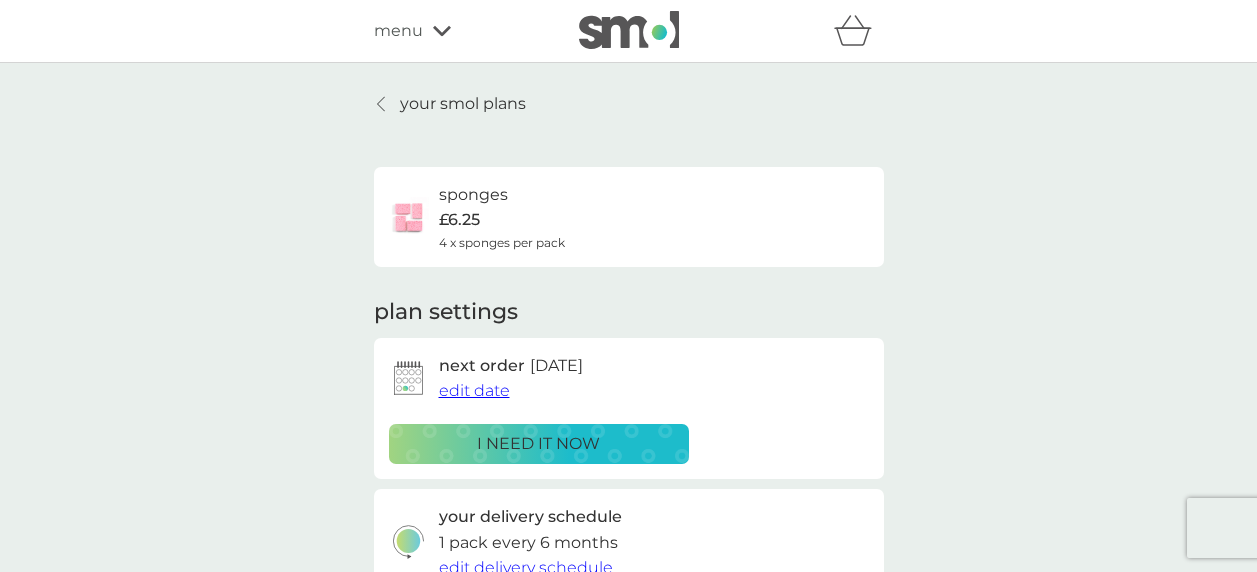 scroll, scrollTop: 0, scrollLeft: 0, axis: both 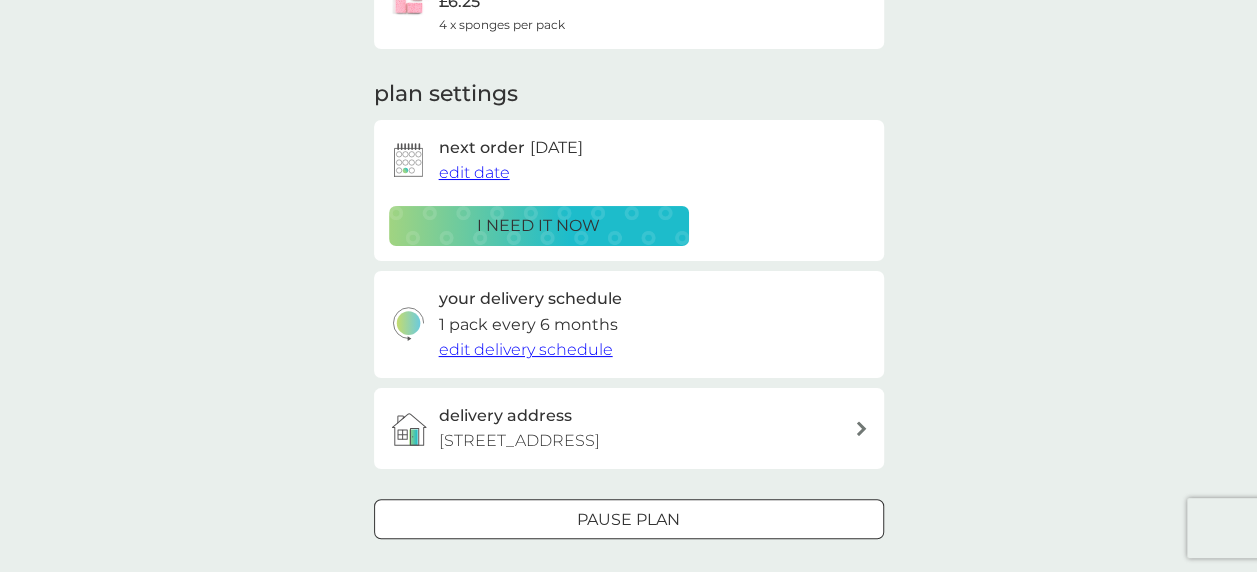 click on "edit date" at bounding box center [474, 172] 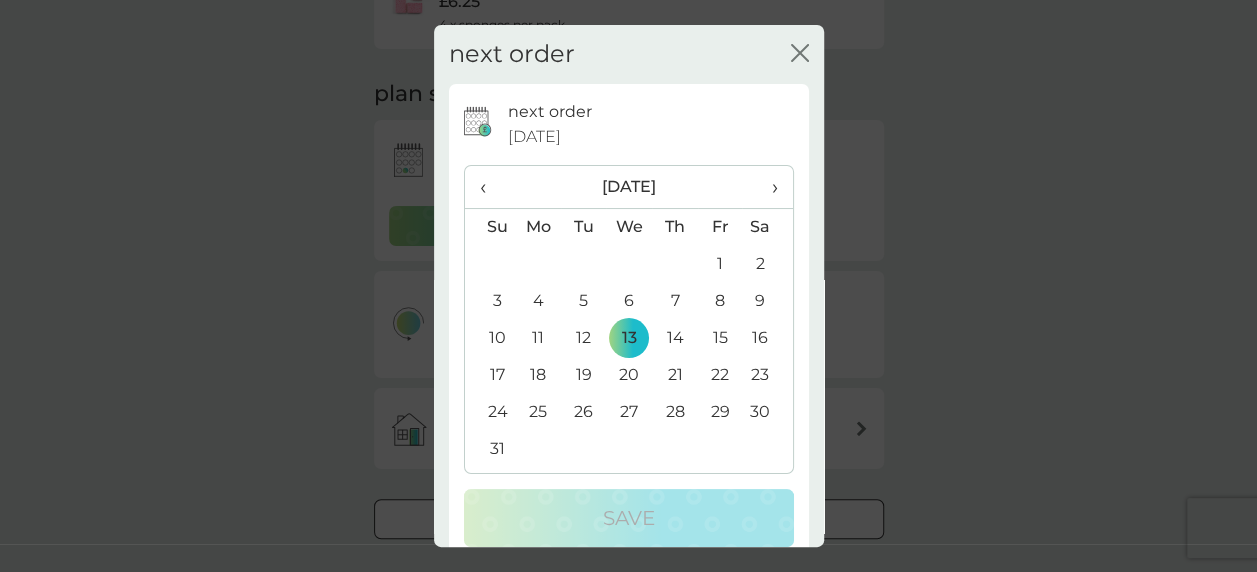 click on "›" at bounding box center (767, 187) 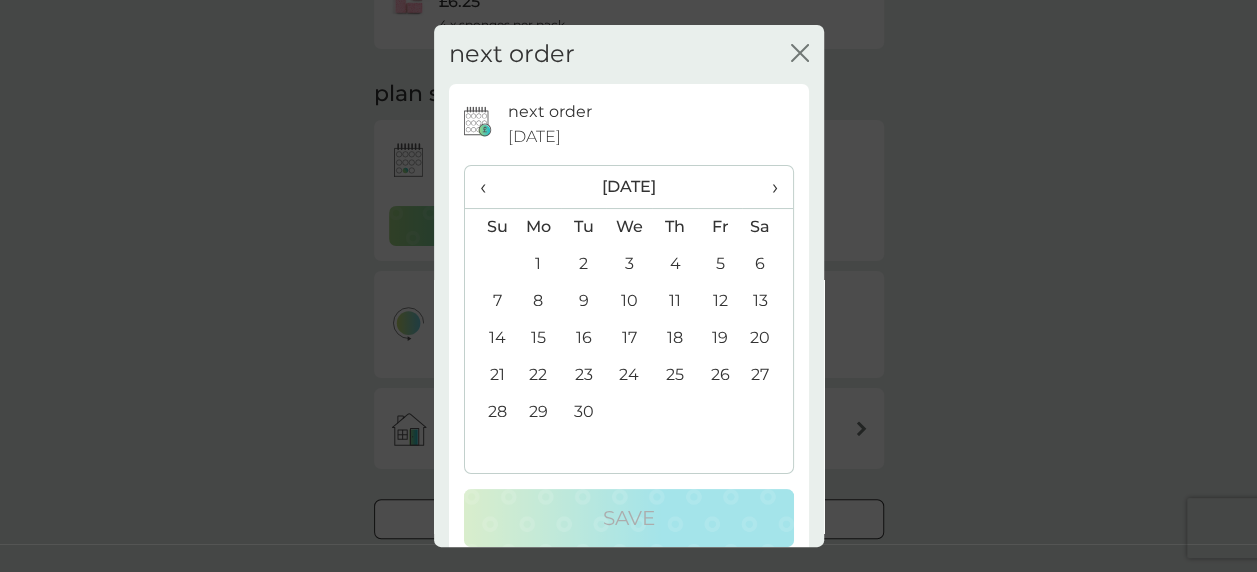 click on "15" at bounding box center [539, 338] 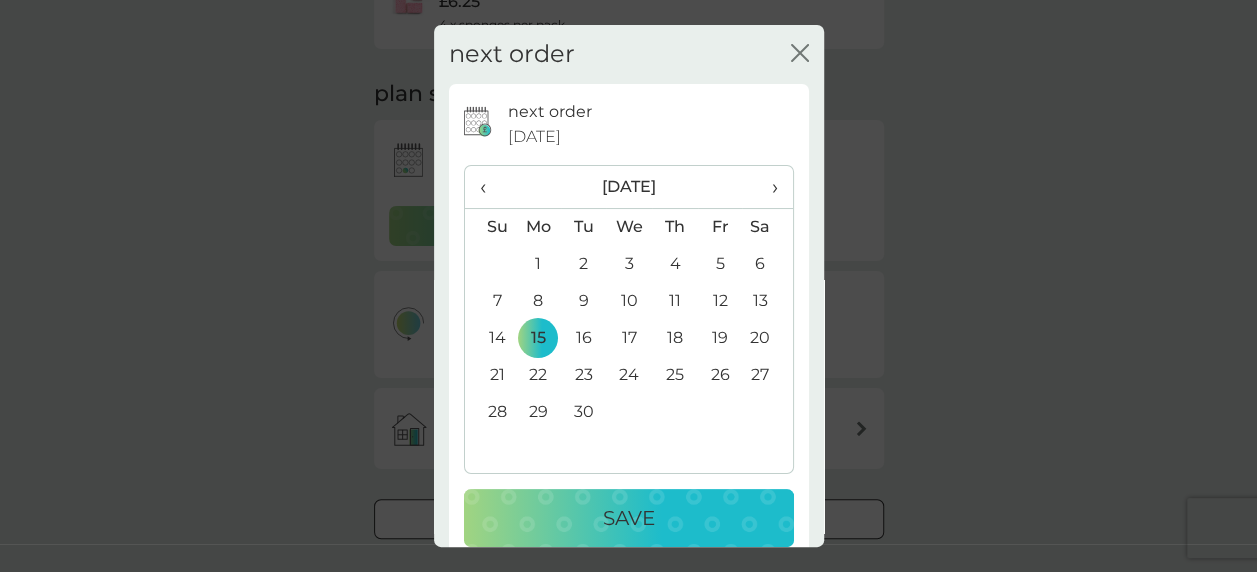click on "Save" at bounding box center (629, 518) 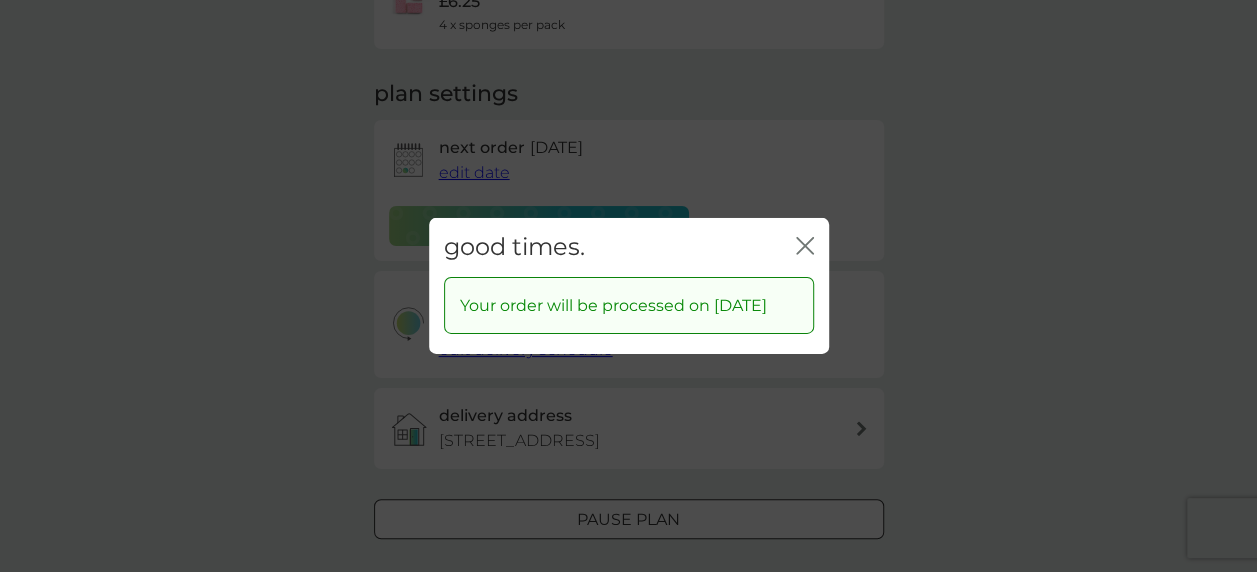 click 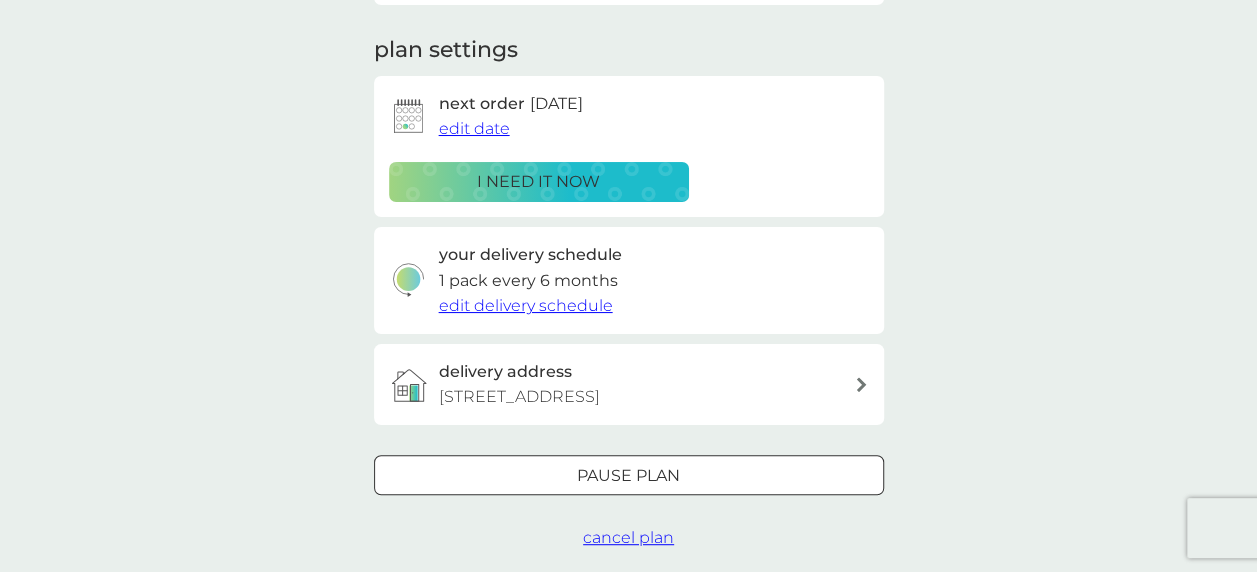 scroll, scrollTop: 263, scrollLeft: 0, axis: vertical 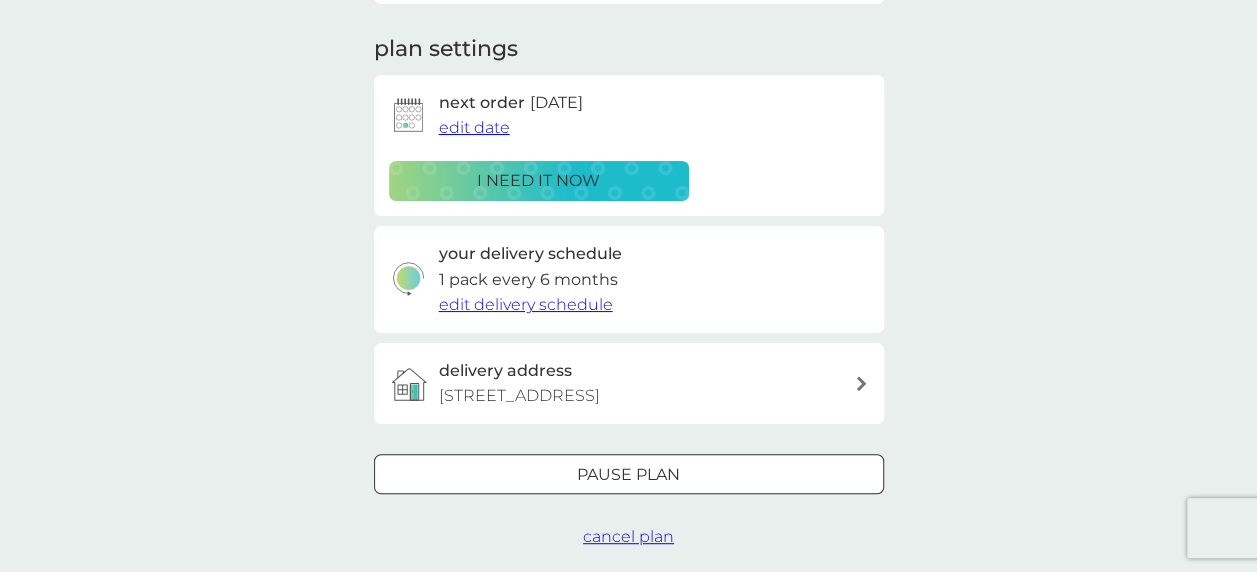 click on "edit delivery schedule" at bounding box center [526, 304] 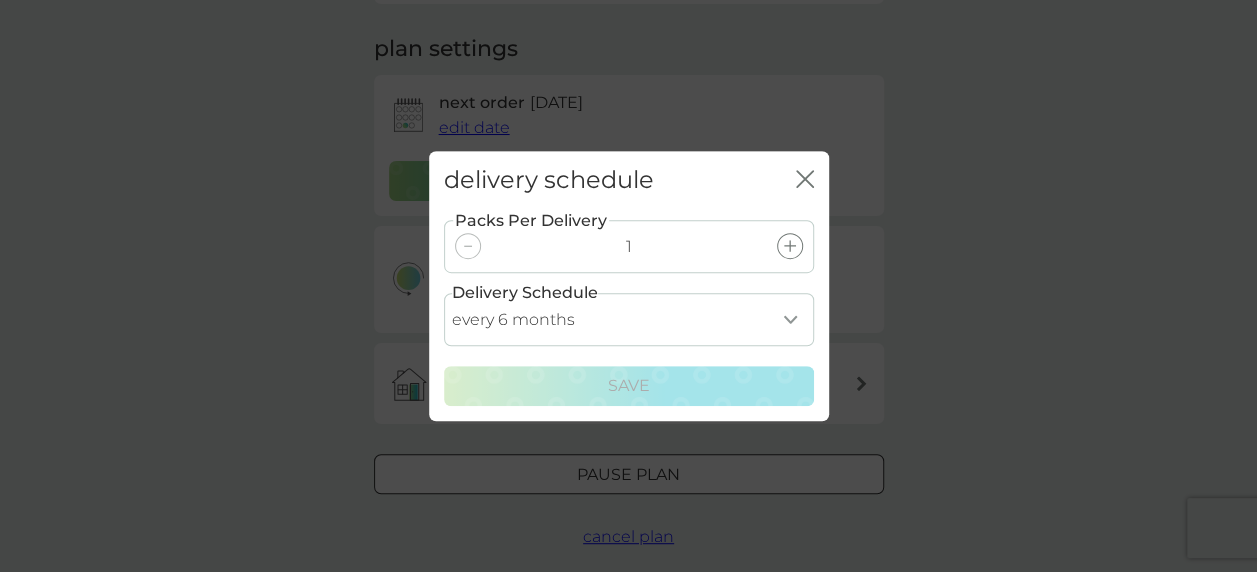 click on "every 1 month every 2 months every 3 months every 4 months every 5 months every 6 months every 7 months" at bounding box center (629, 319) 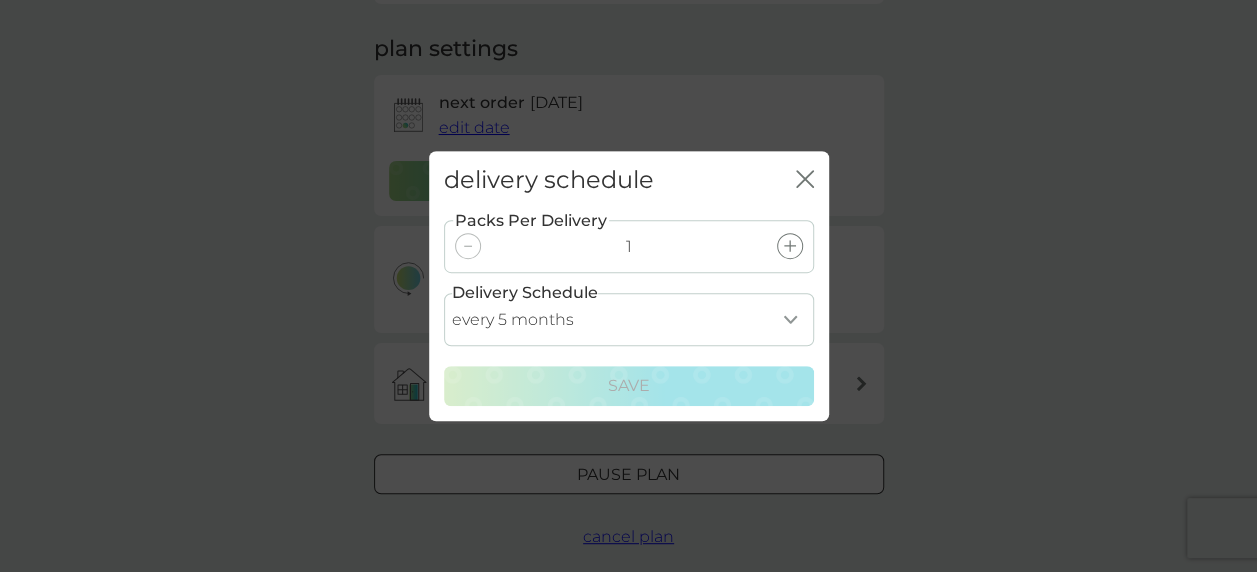 click on "every 1 month every 2 months every 3 months every 4 months every 5 months every 6 months every 7 months" at bounding box center [629, 319] 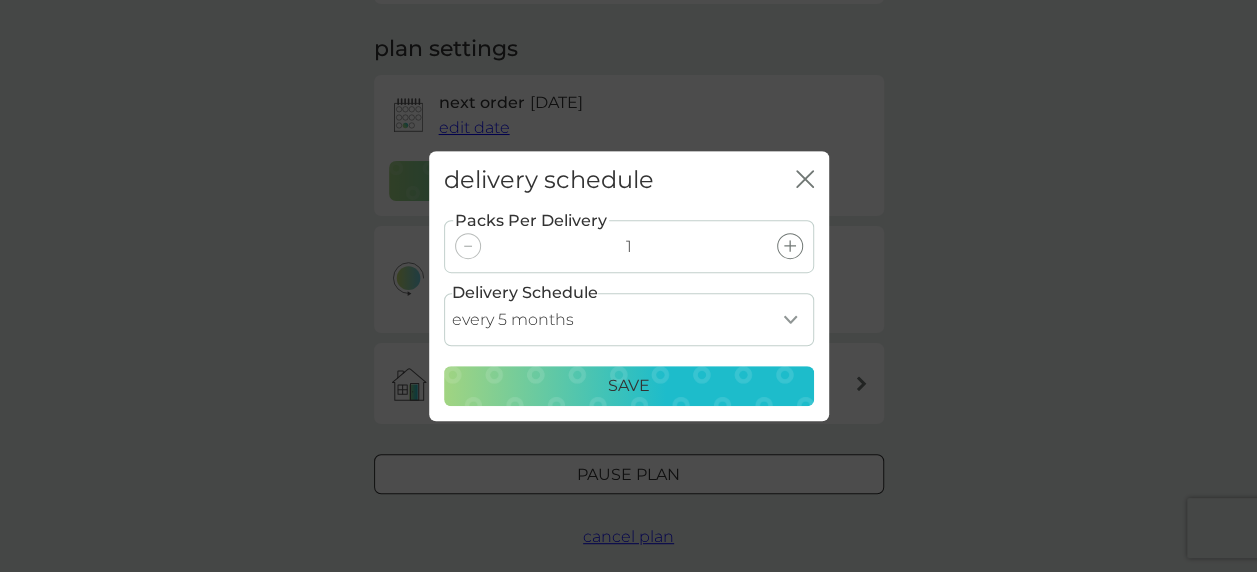 click on "Save" at bounding box center [629, 386] 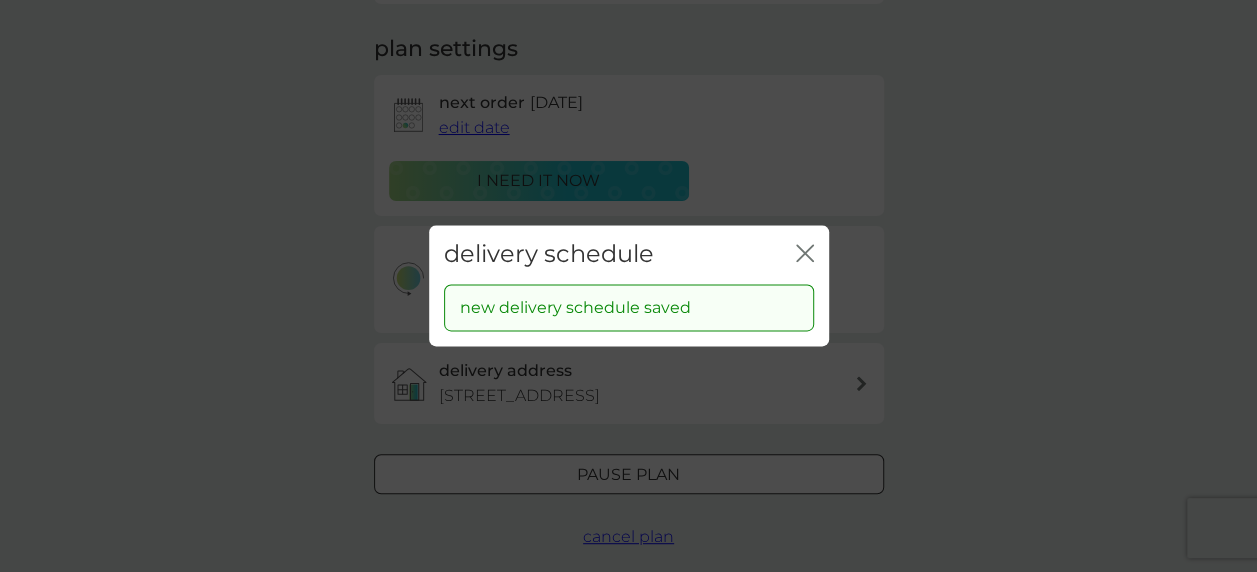 click on "close" 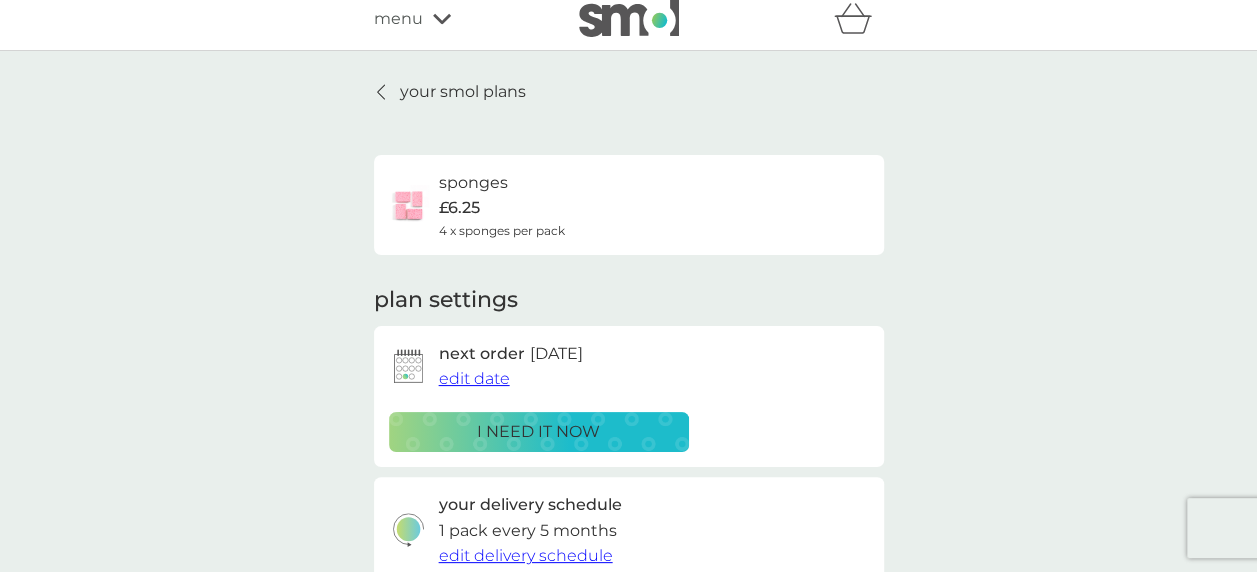 scroll, scrollTop: 0, scrollLeft: 0, axis: both 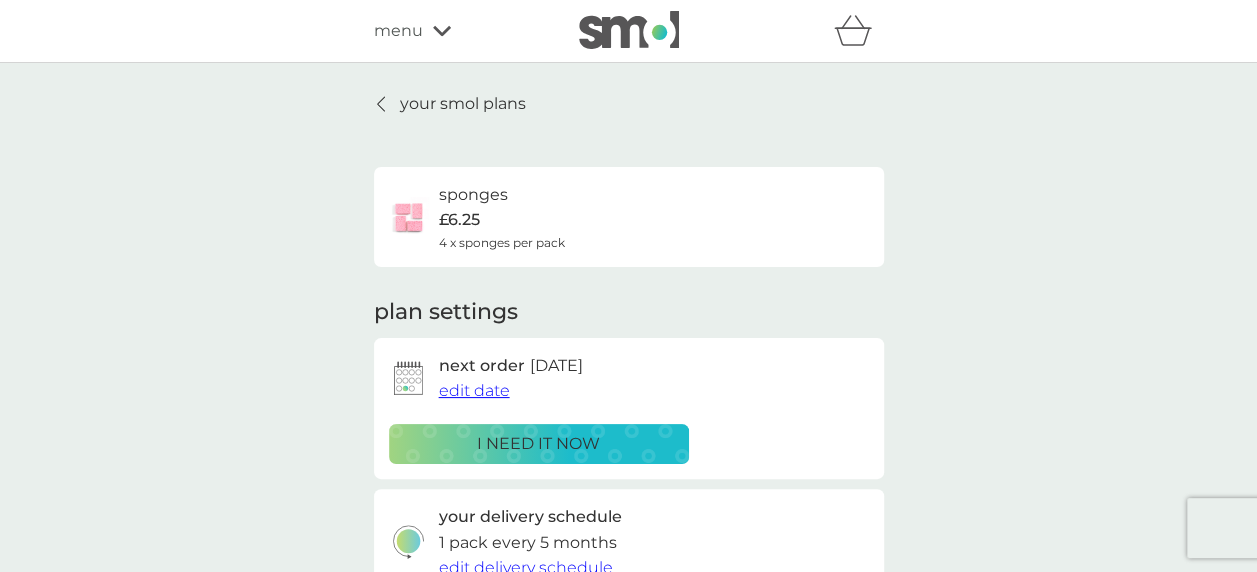 click on "your smol plans" at bounding box center (463, 104) 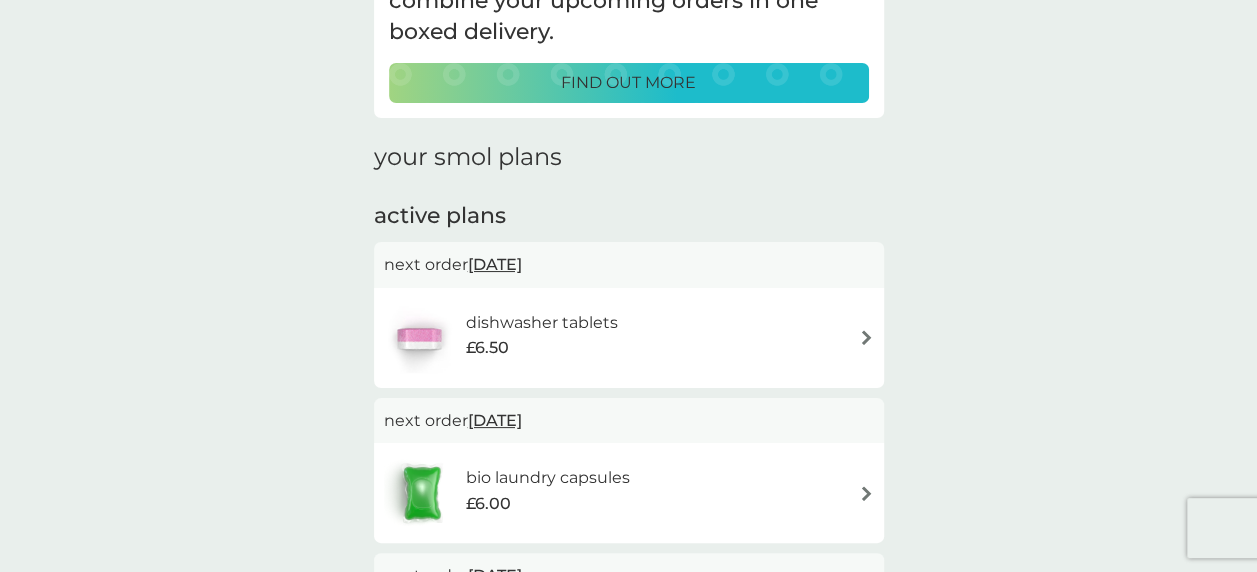 scroll, scrollTop: 174, scrollLeft: 0, axis: vertical 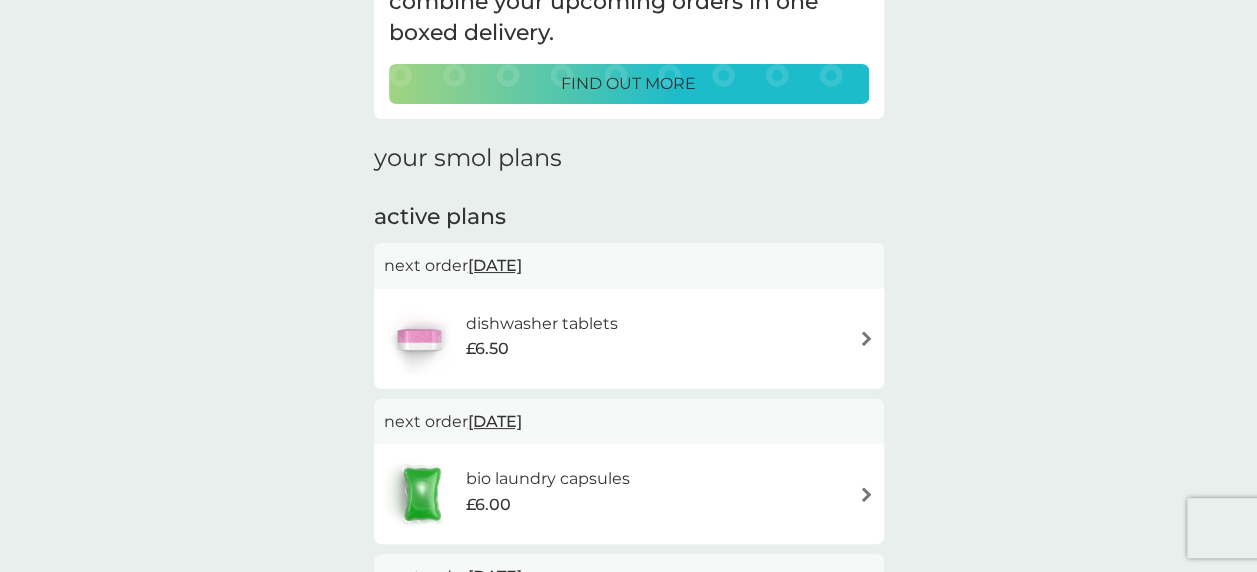 click on "dishwasher tablets" at bounding box center [541, 324] 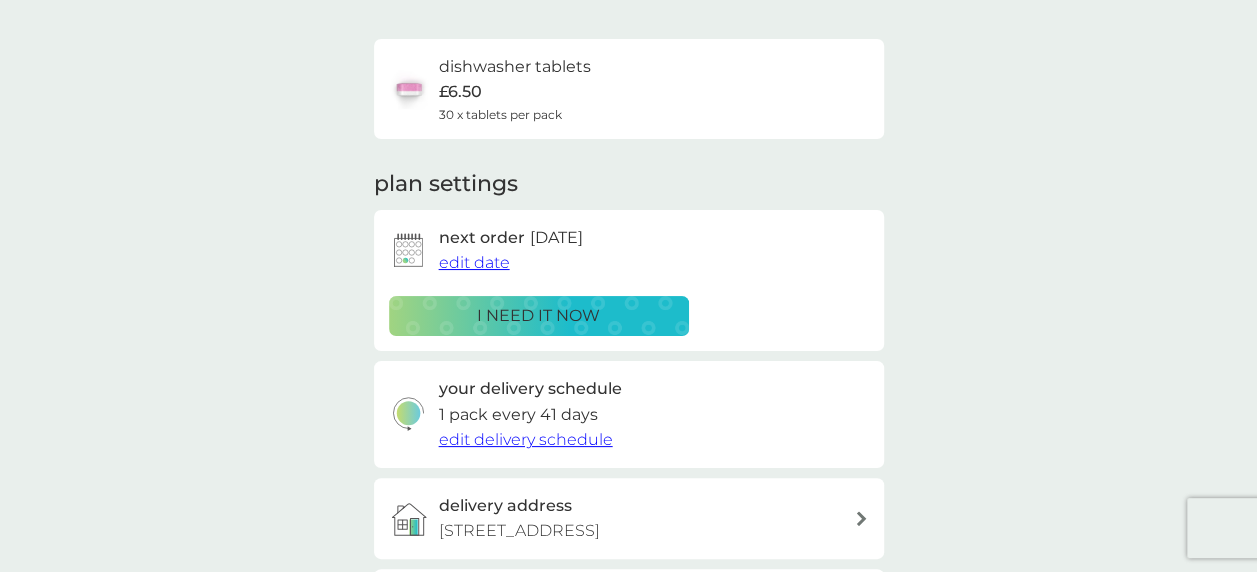 scroll, scrollTop: 0, scrollLeft: 0, axis: both 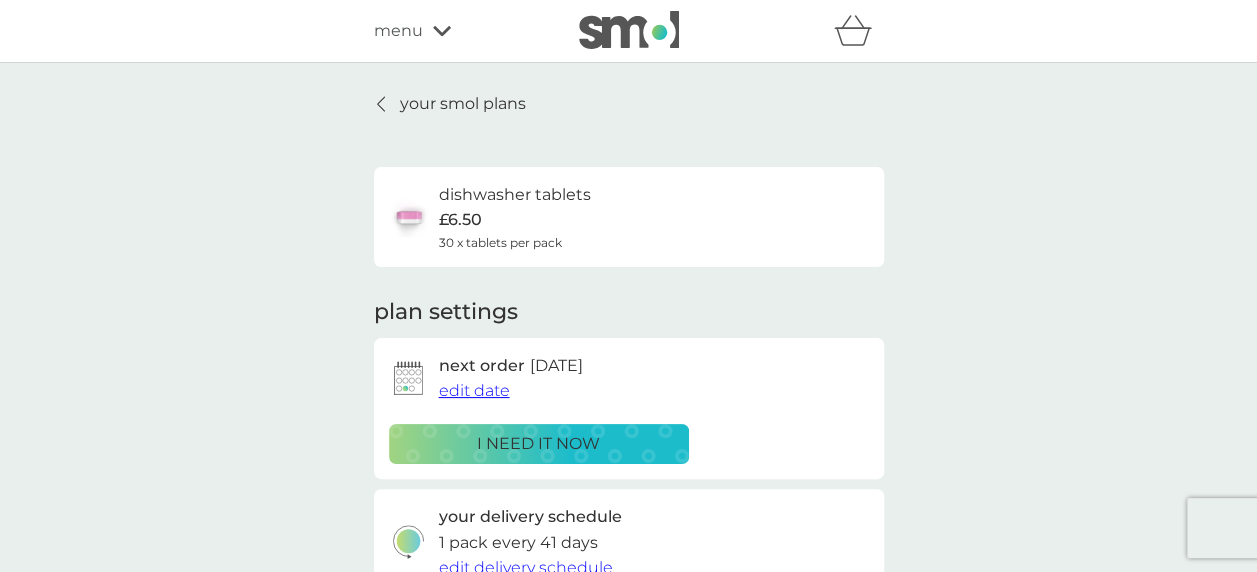 click at bounding box center (382, 104) 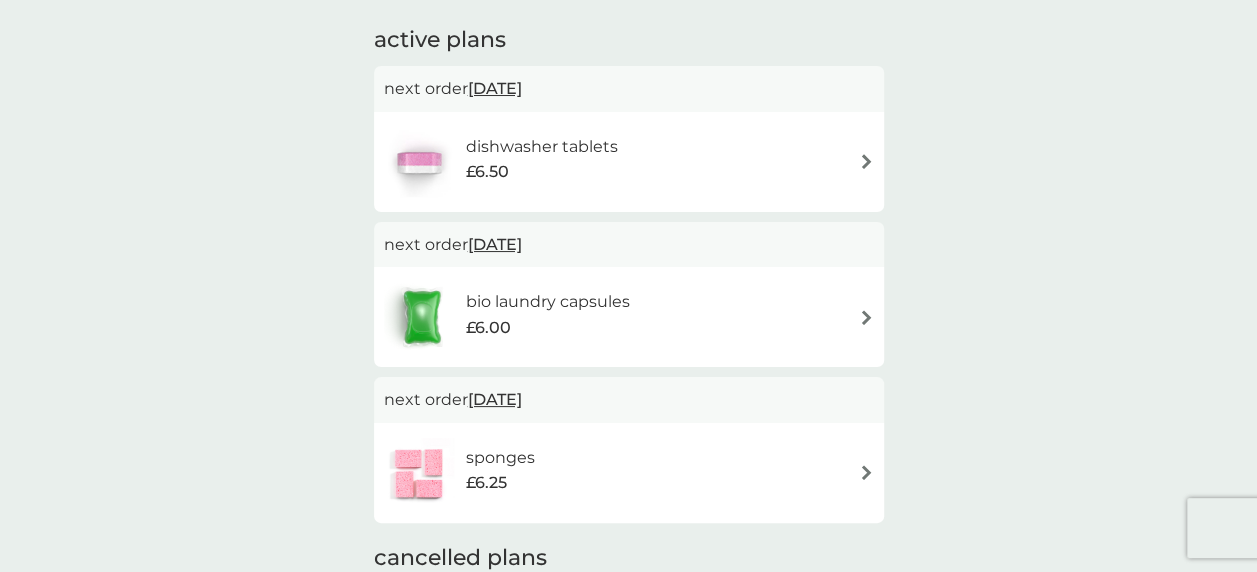 scroll, scrollTop: 352, scrollLeft: 0, axis: vertical 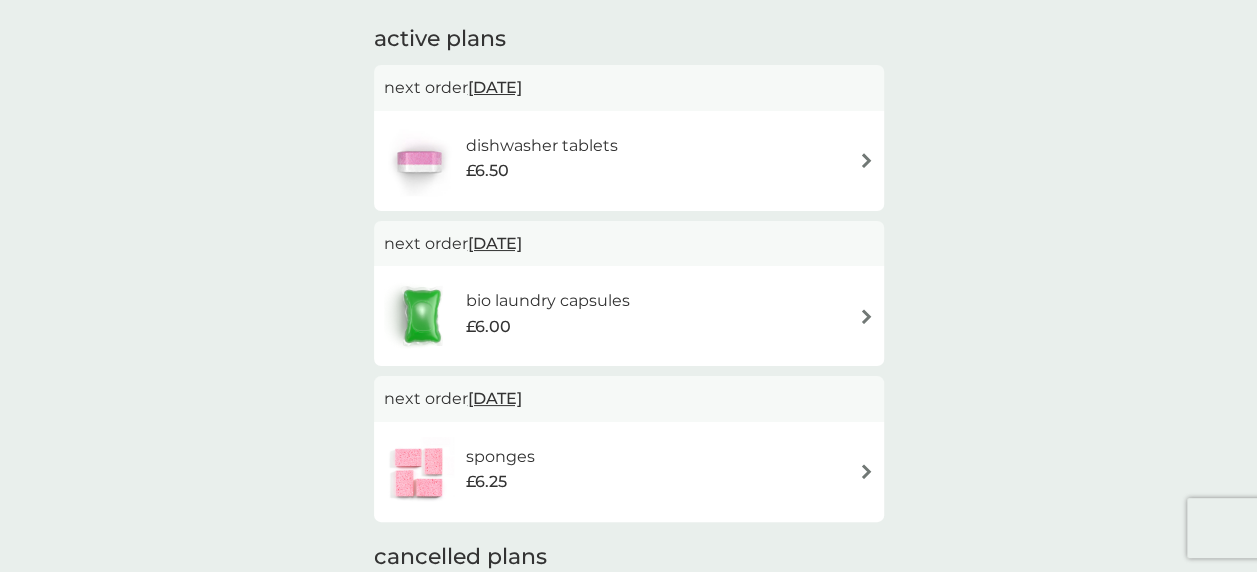 click on "bio laundry capsules" at bounding box center (547, 301) 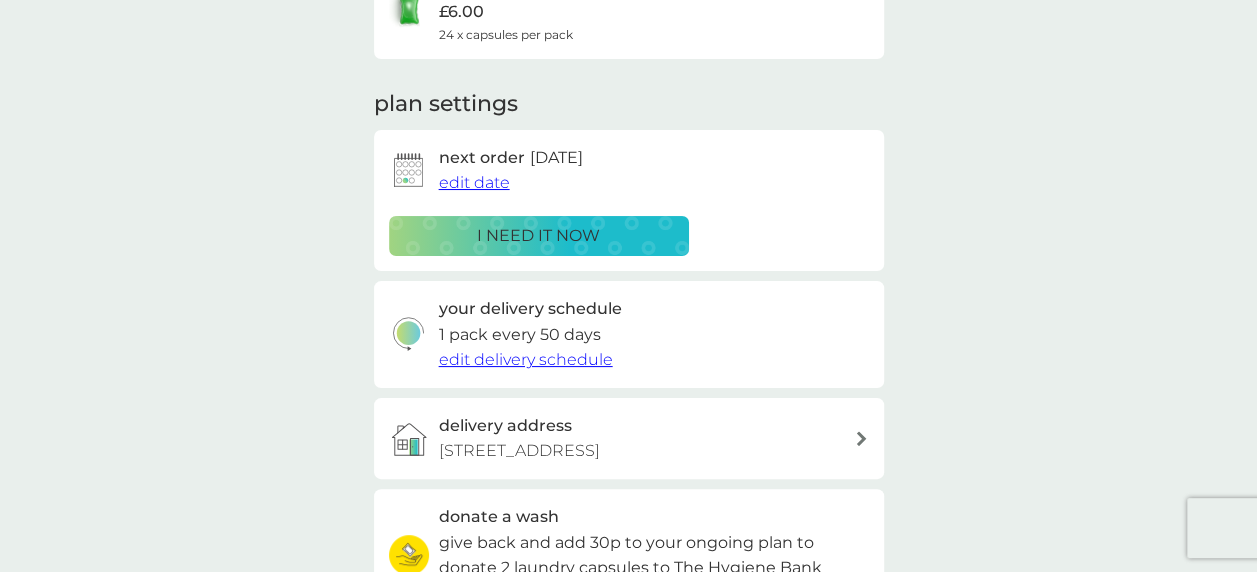 scroll, scrollTop: 0, scrollLeft: 0, axis: both 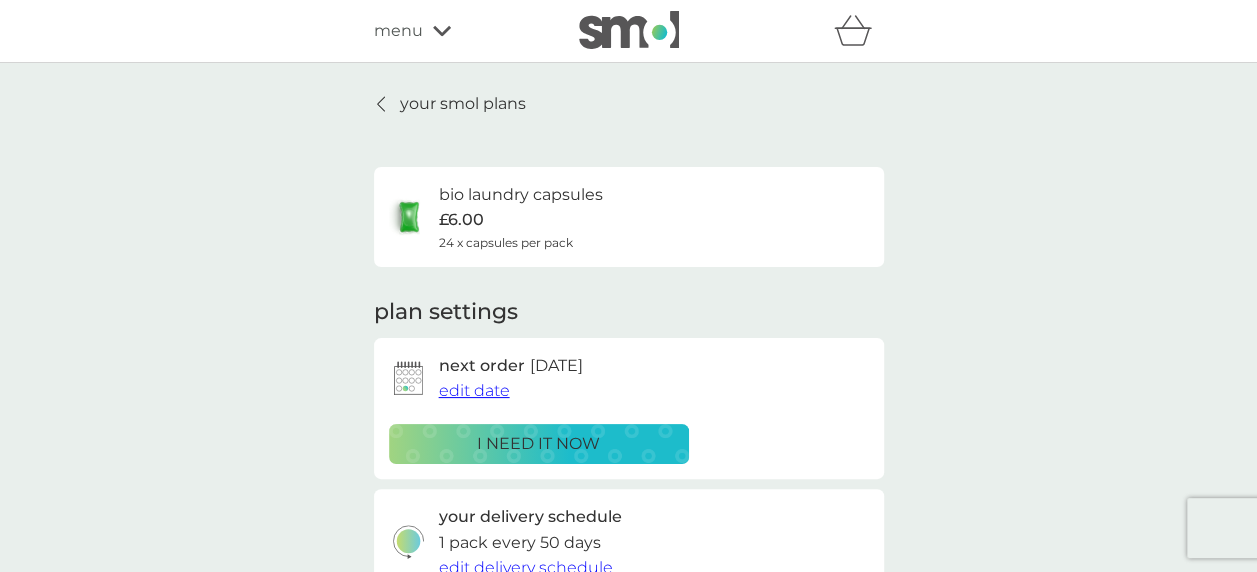 click on "your smol plans" at bounding box center [463, 104] 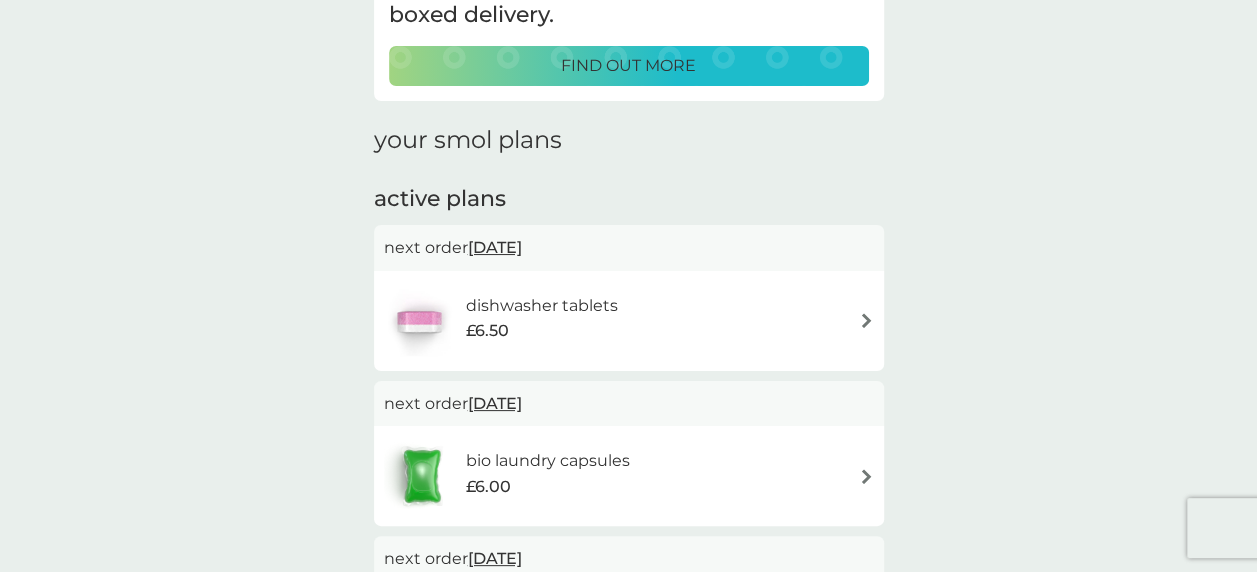 scroll, scrollTop: 200, scrollLeft: 0, axis: vertical 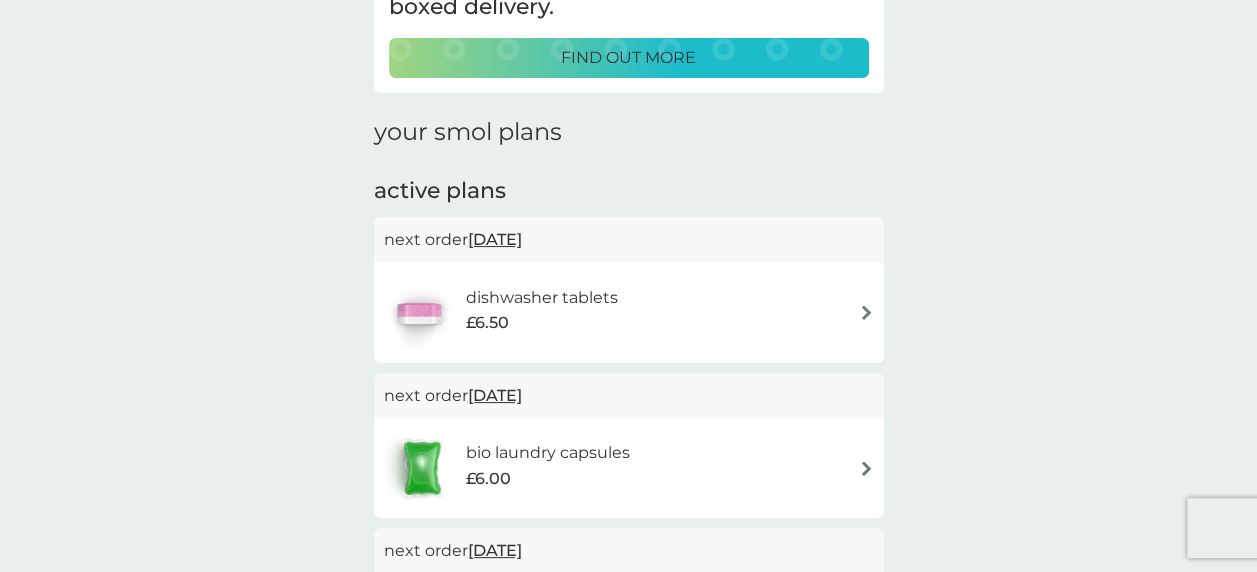 click on "dishwasher tablets" at bounding box center (541, 298) 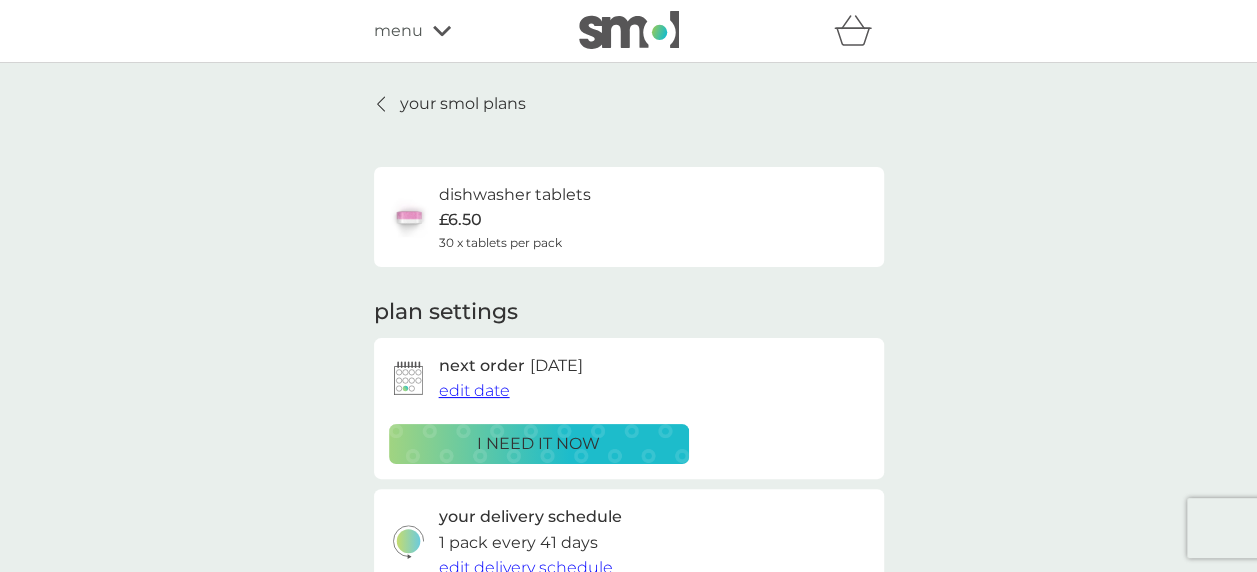 click on "your smol plans dishwasher tablets £6.50 30 x tablets per pack plan settings next order 31 Jul 2025 edit date i need it now your delivery schedule 1 pack every 41 days edit delivery schedule delivery address 36 Lalebrick Road,  plymouth, PL9 9RU donate a wash give back and add 30p to your ongoing plan to donate 2 laundry capsules to The Hygiene Bank charity. ADD TO PLAN Pause plan cancel plan" at bounding box center (628, 553) 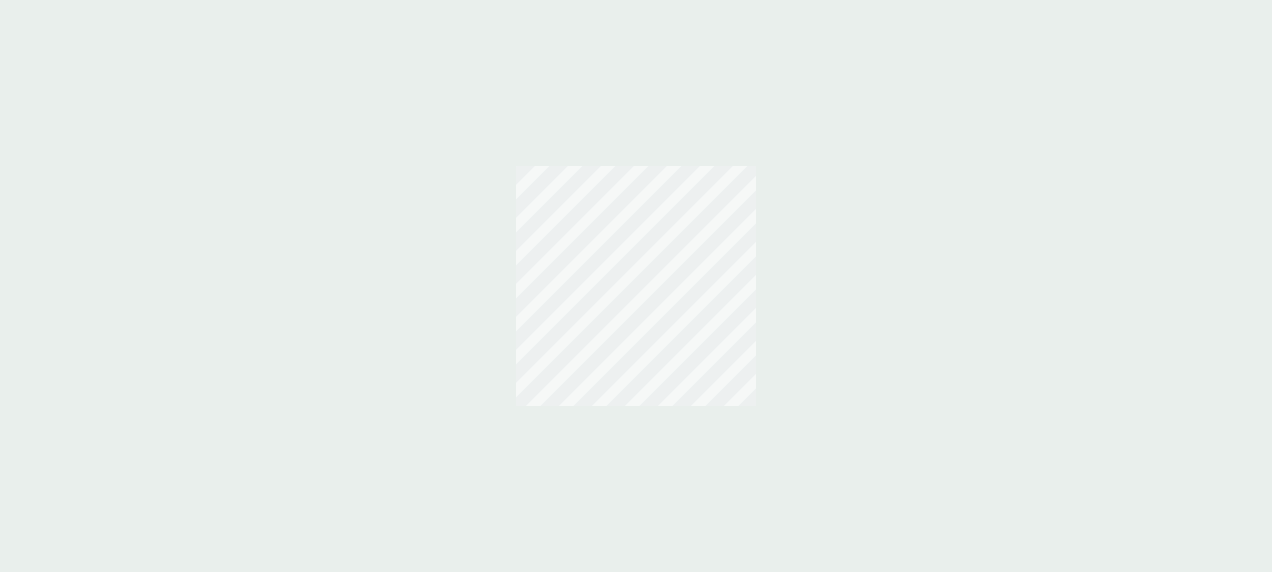 scroll, scrollTop: 0, scrollLeft: 0, axis: both 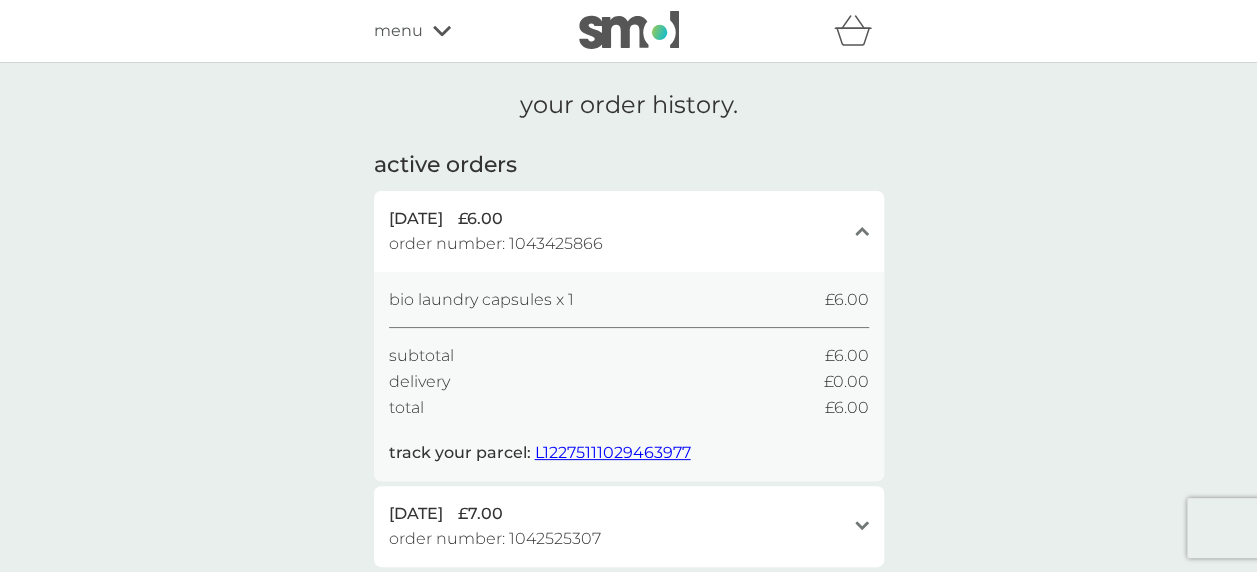 click on "L12275111029463977" at bounding box center [613, 452] 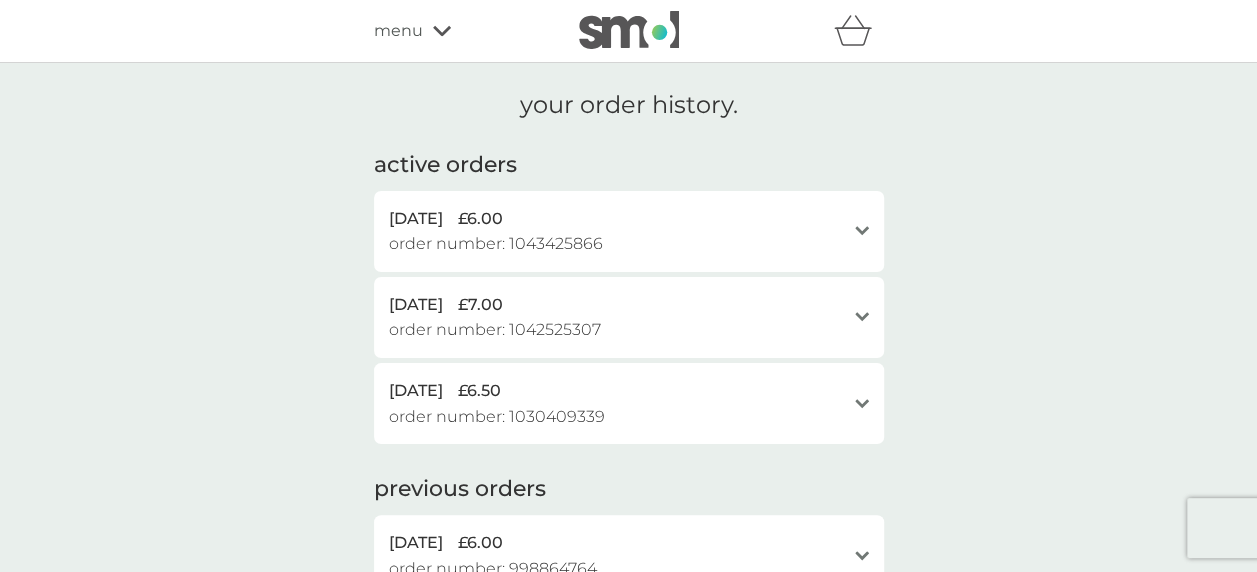 click on "open" at bounding box center [862, 317] 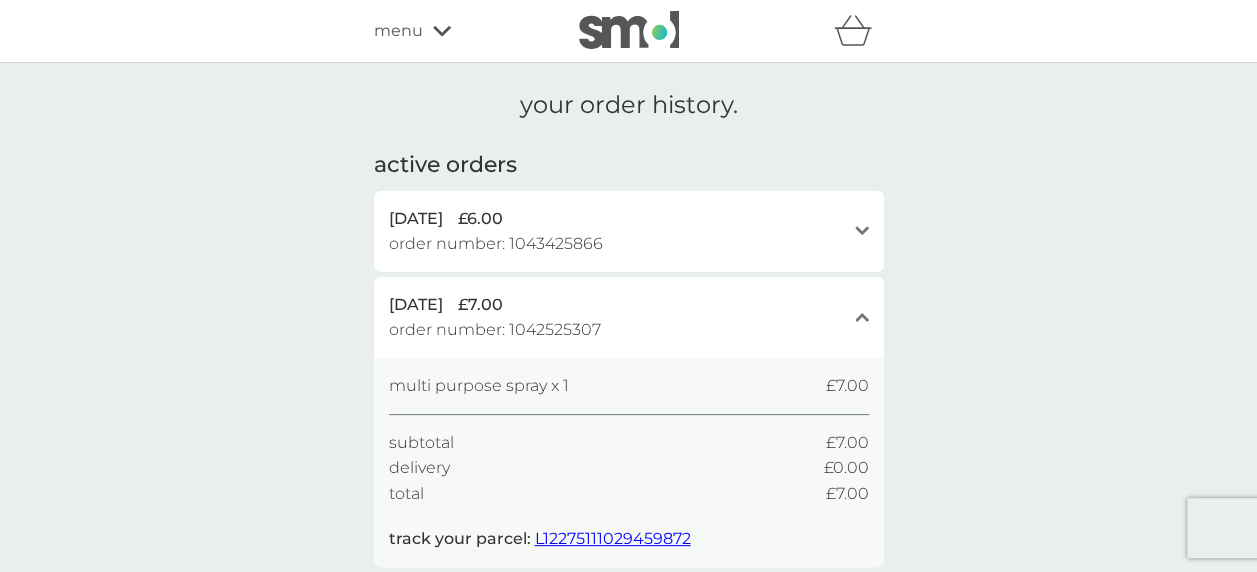 click on "close" at bounding box center [862, 317] 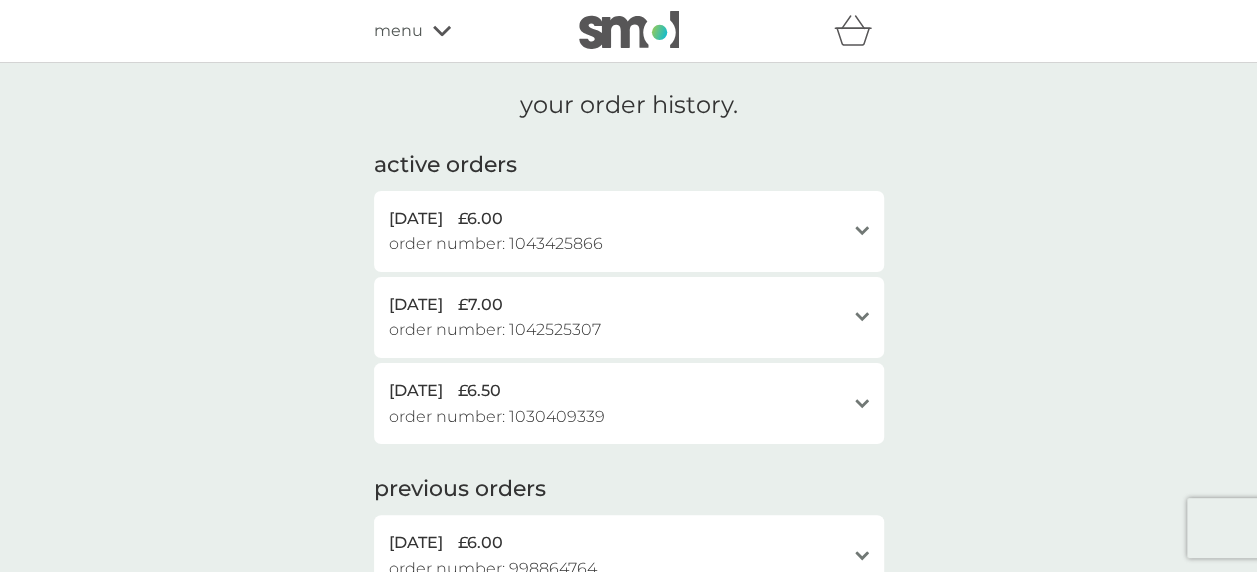 click on "open" at bounding box center (862, 231) 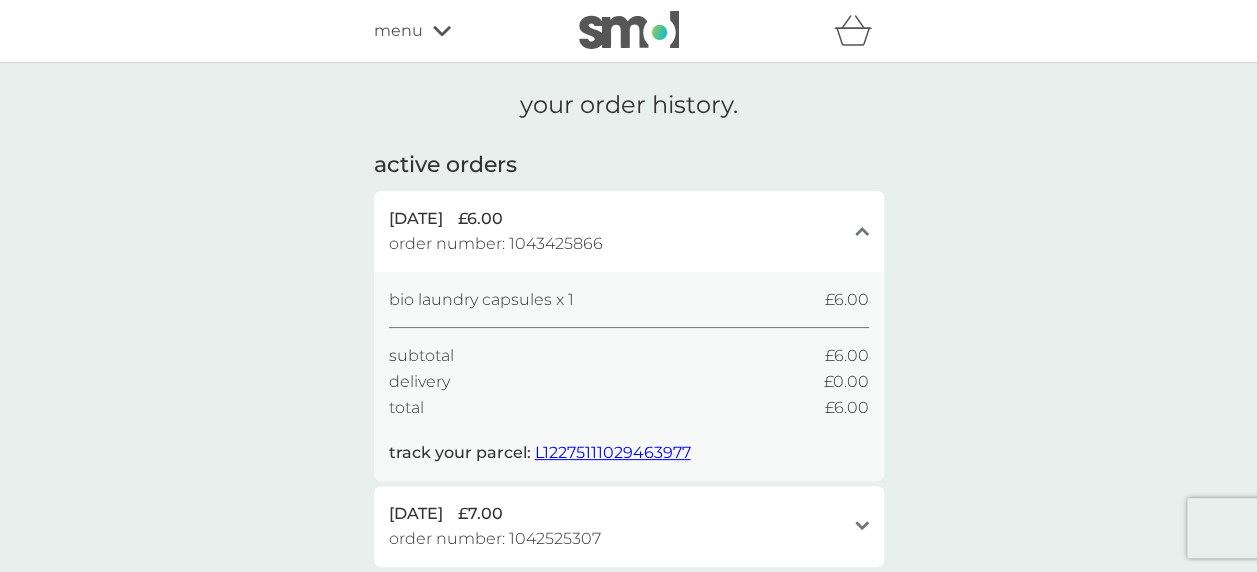 click on "close" at bounding box center [862, 231] 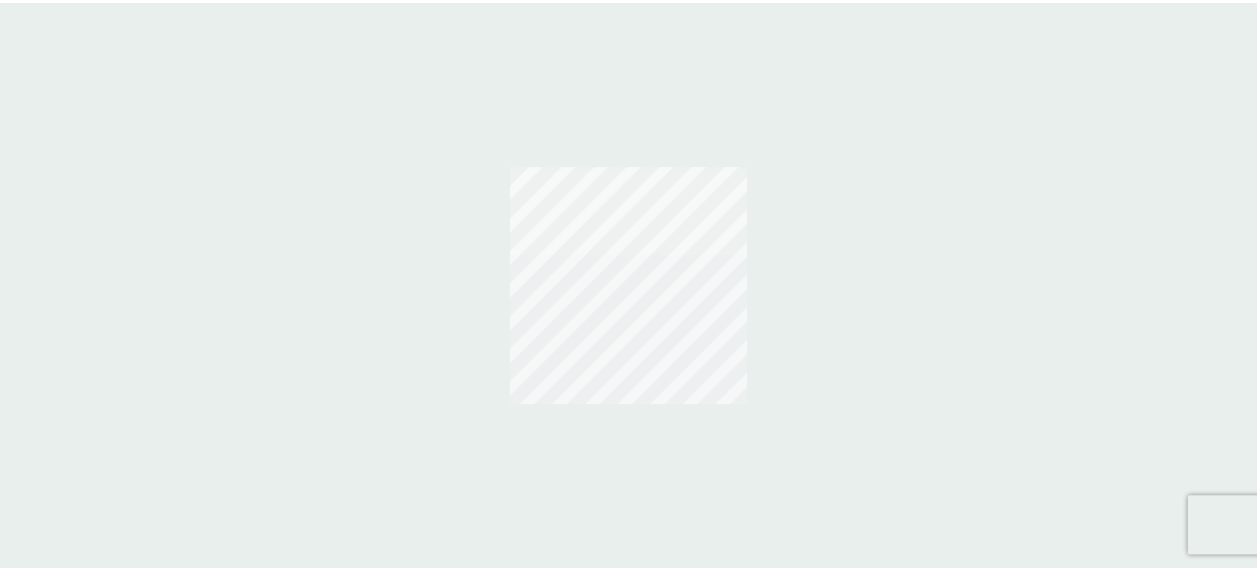 scroll, scrollTop: 0, scrollLeft: 0, axis: both 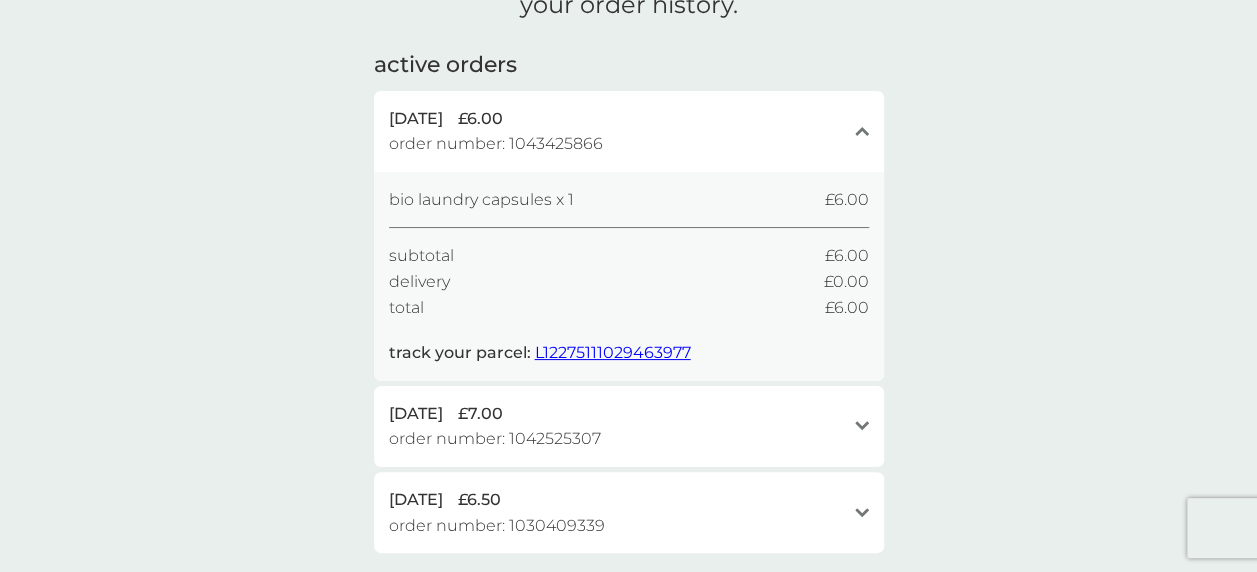 click on "L12275111029463977" at bounding box center (613, 352) 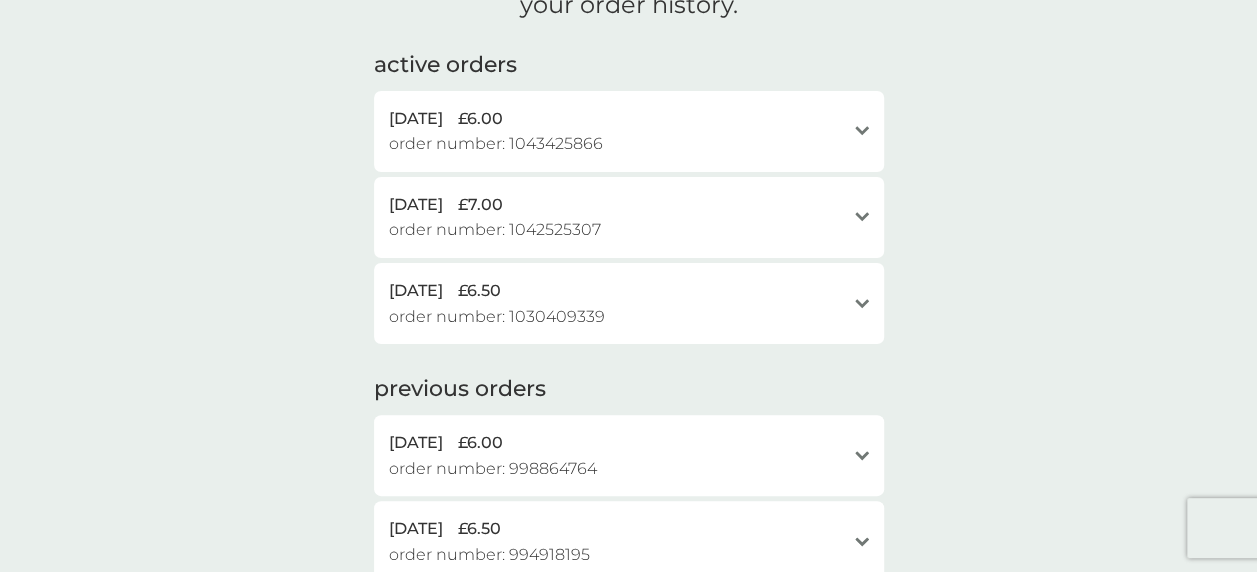 scroll, scrollTop: 0, scrollLeft: 0, axis: both 